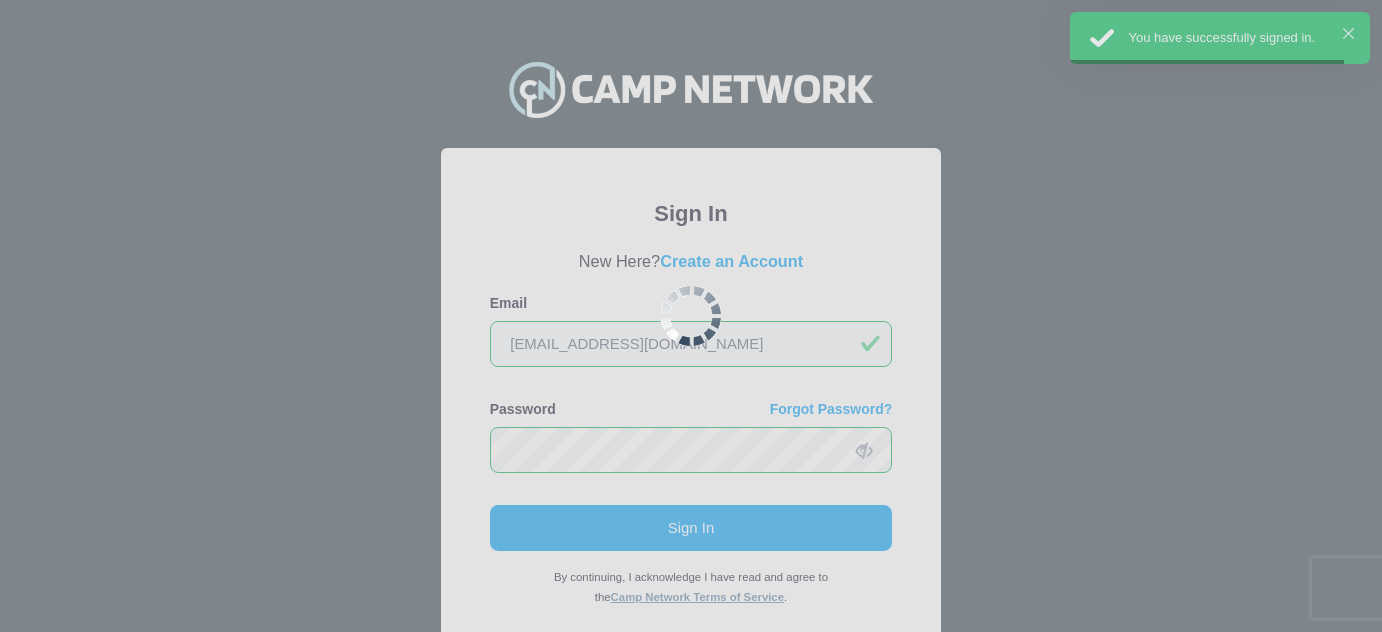 scroll, scrollTop: 0, scrollLeft: 0, axis: both 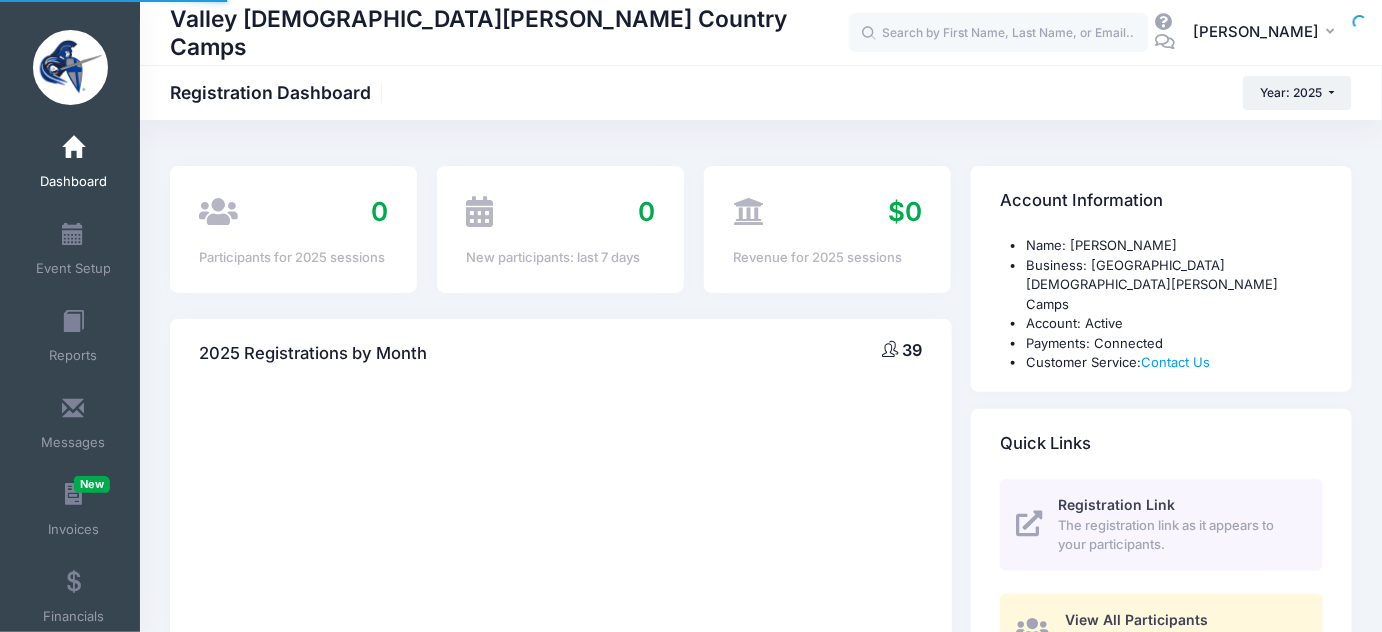 select 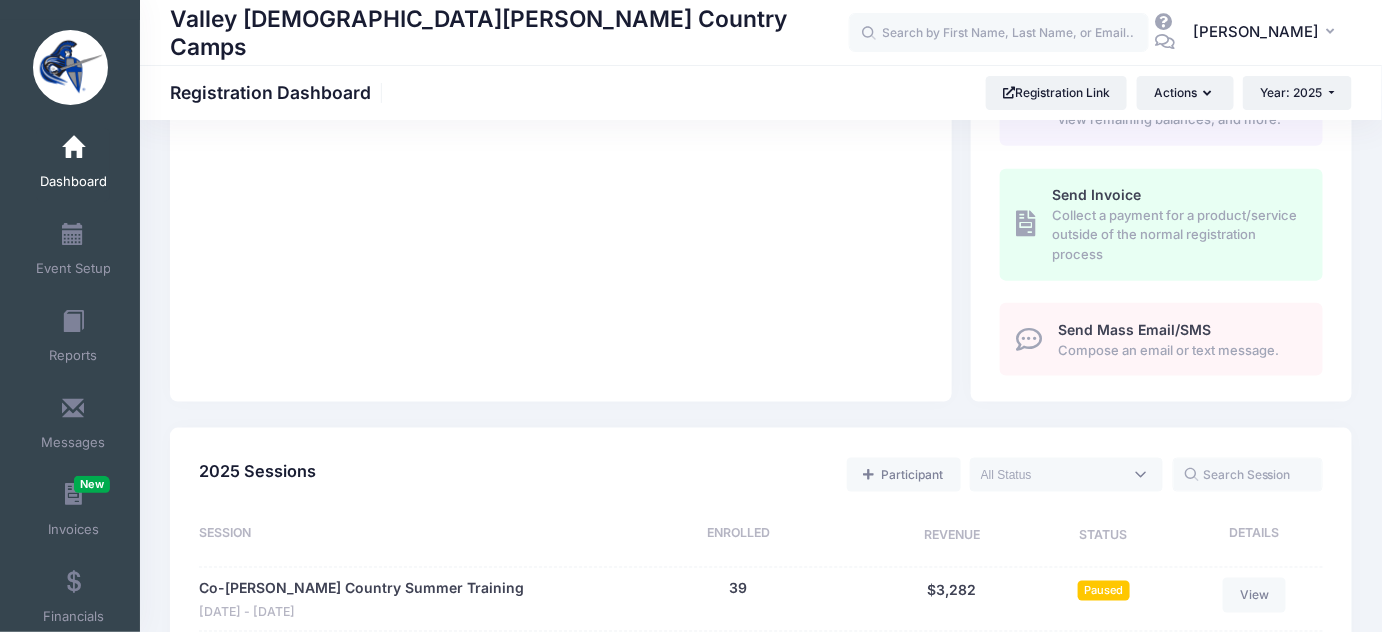 scroll, scrollTop: 545, scrollLeft: 0, axis: vertical 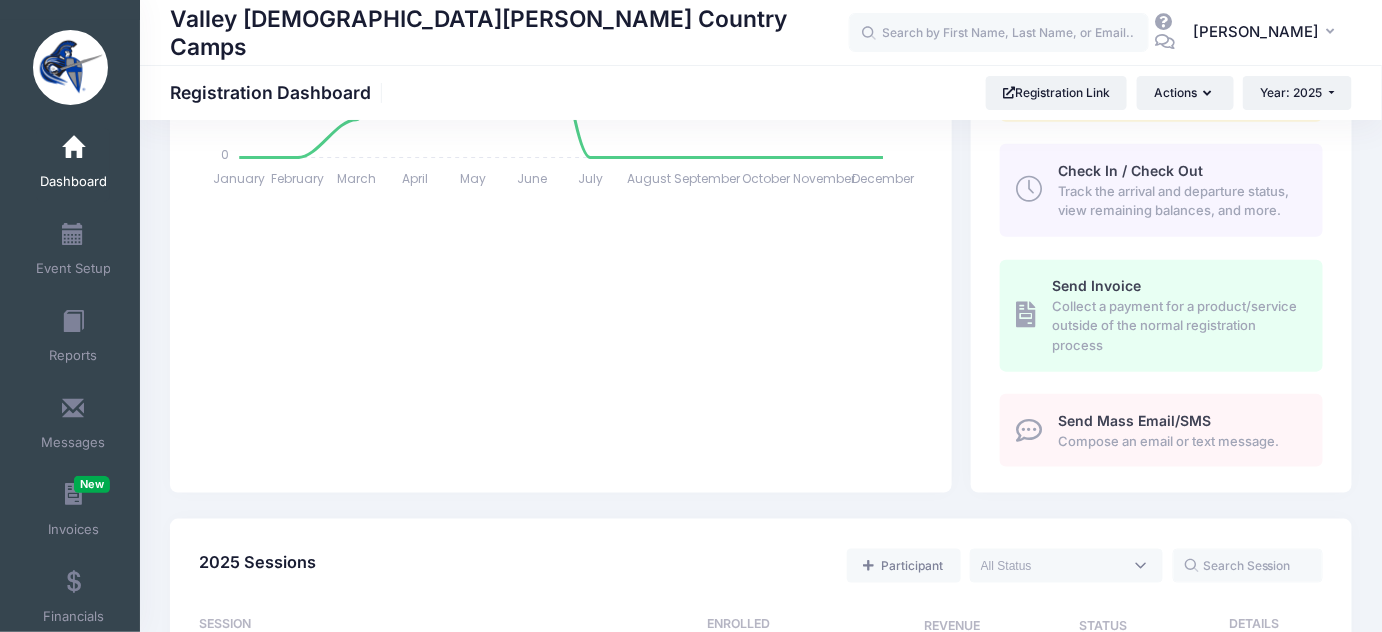 click on "Send Mass Email/SMS" at bounding box center [1135, 420] 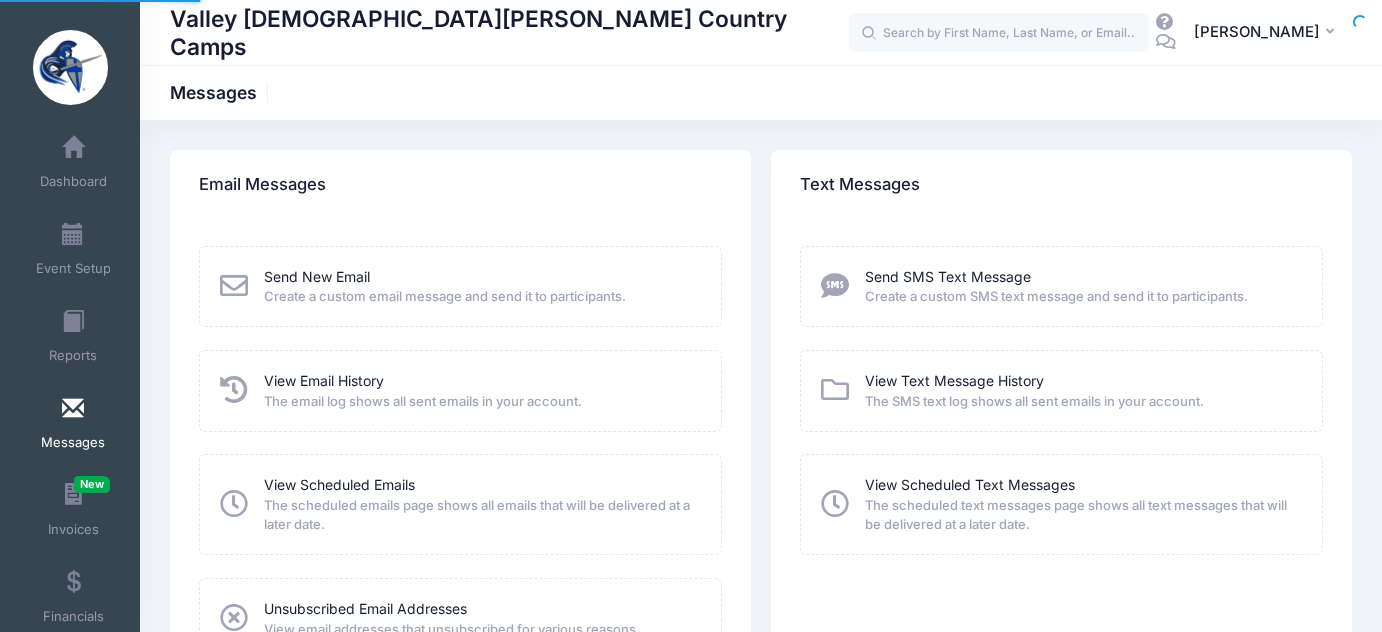 scroll, scrollTop: 0, scrollLeft: 0, axis: both 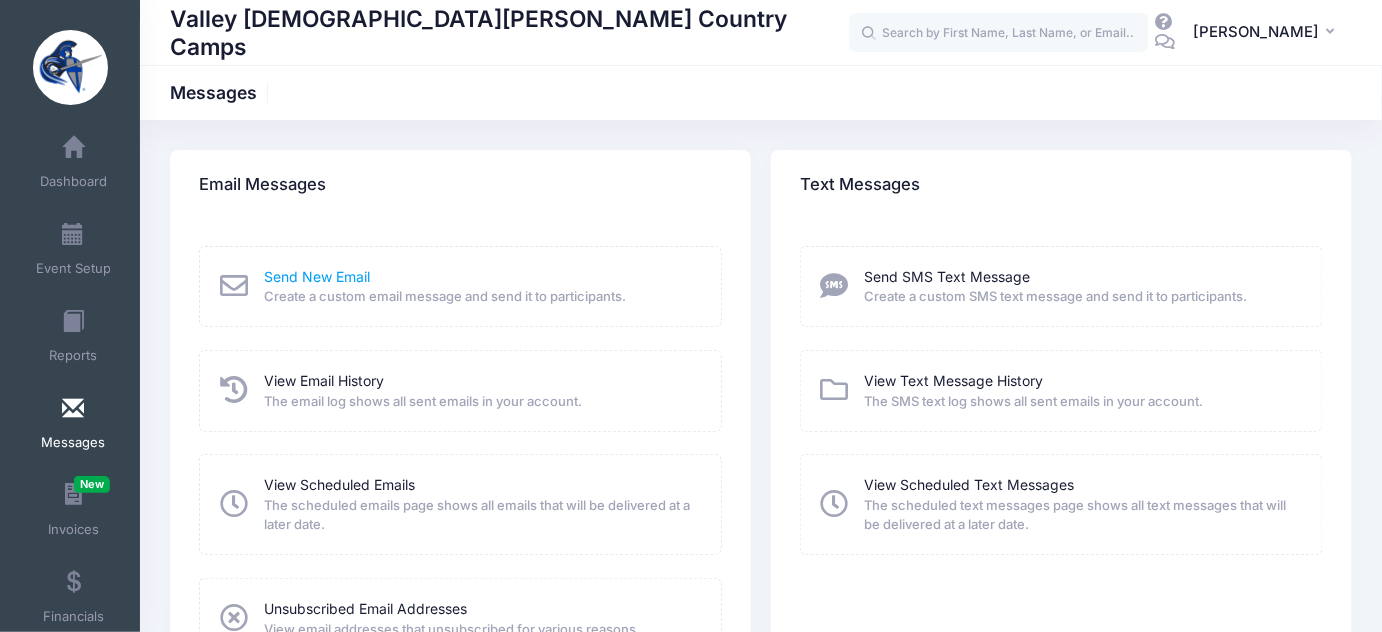 click on "Send New Email" at bounding box center (317, 276) 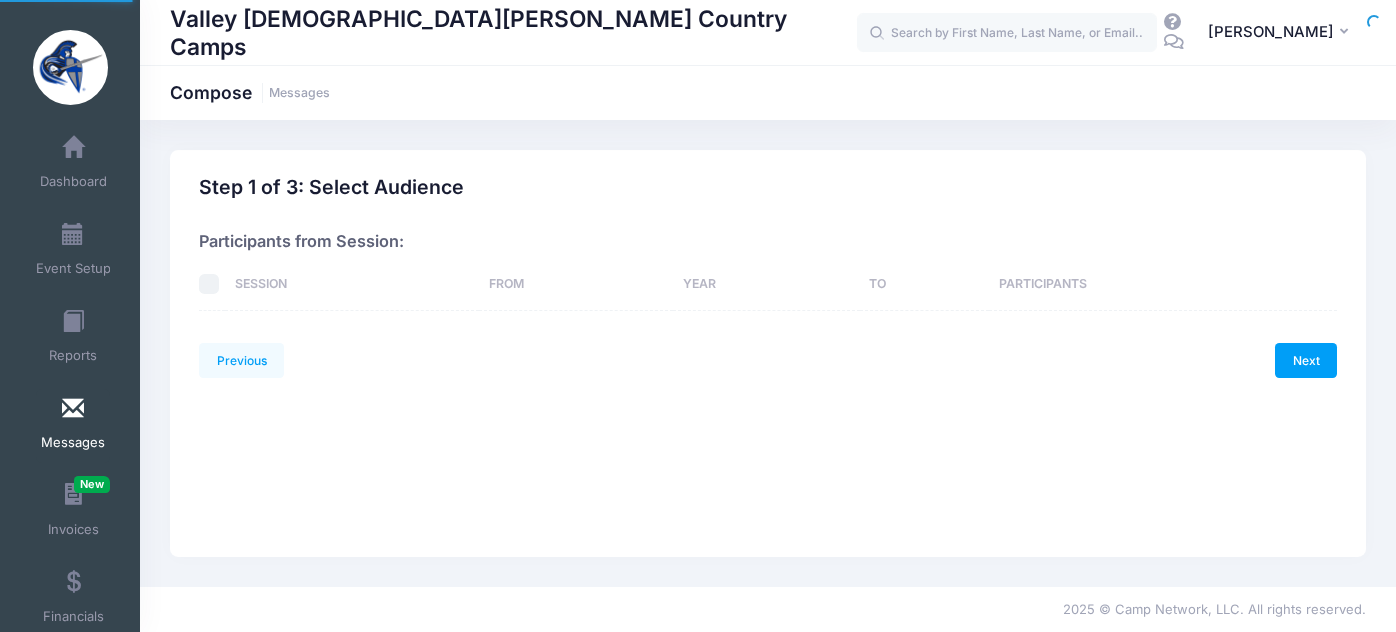 scroll, scrollTop: 0, scrollLeft: 0, axis: both 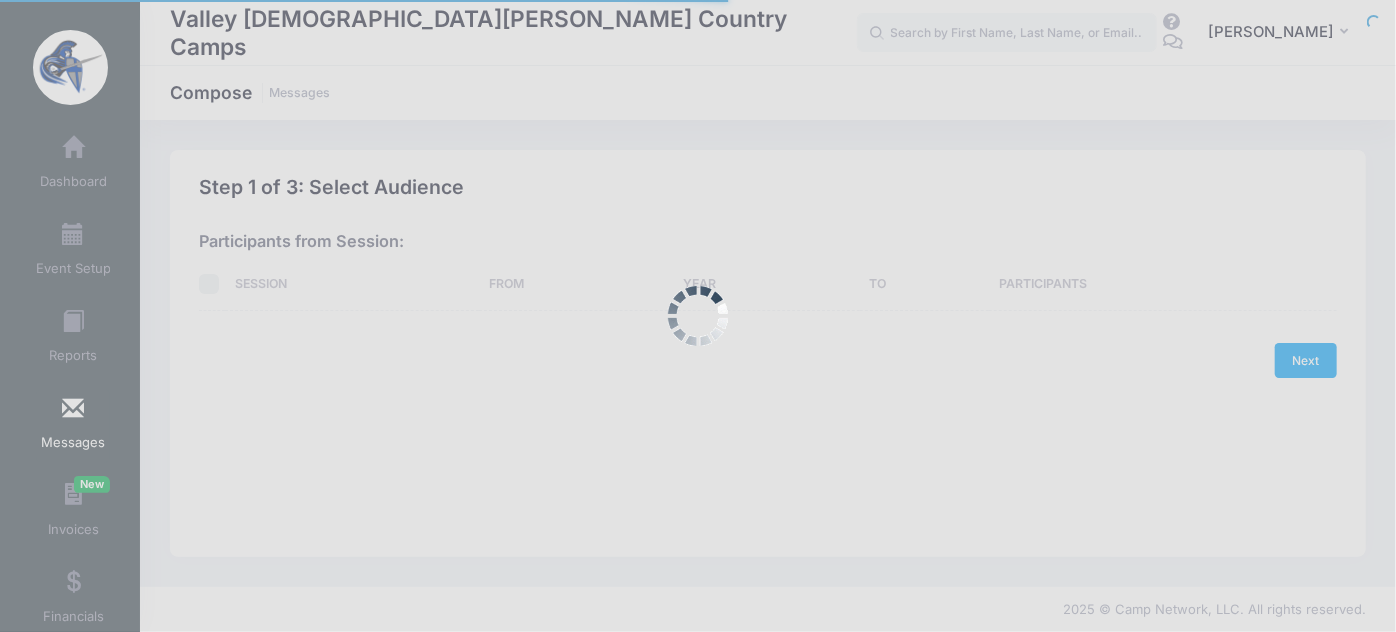 click at bounding box center (698, 316) 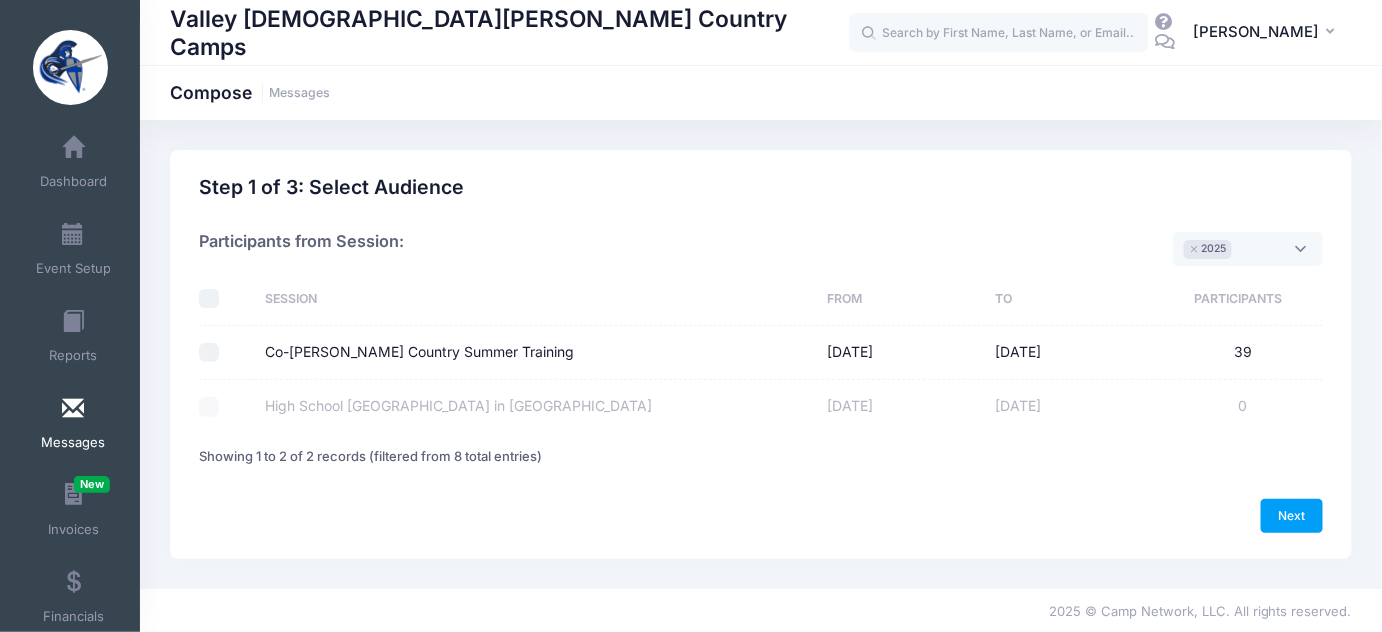click on "Co-[PERSON_NAME] Country Summer Training" at bounding box center (209, 353) 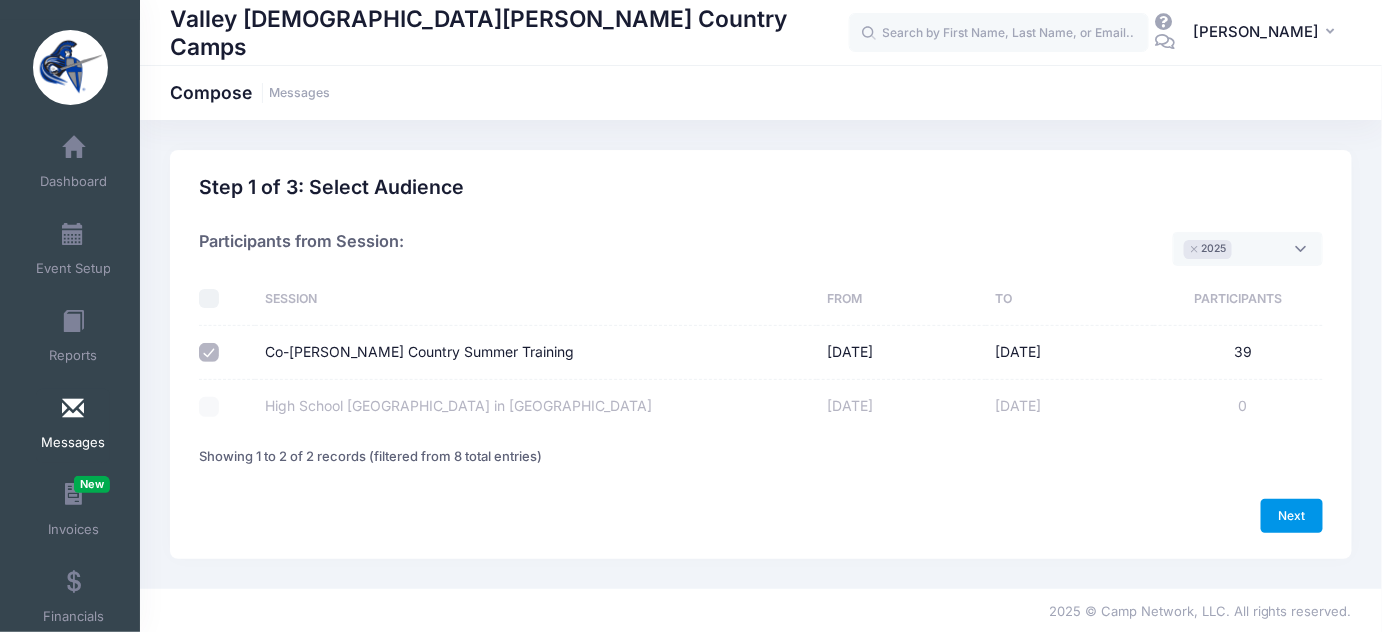 click on "Next" at bounding box center [1292, 516] 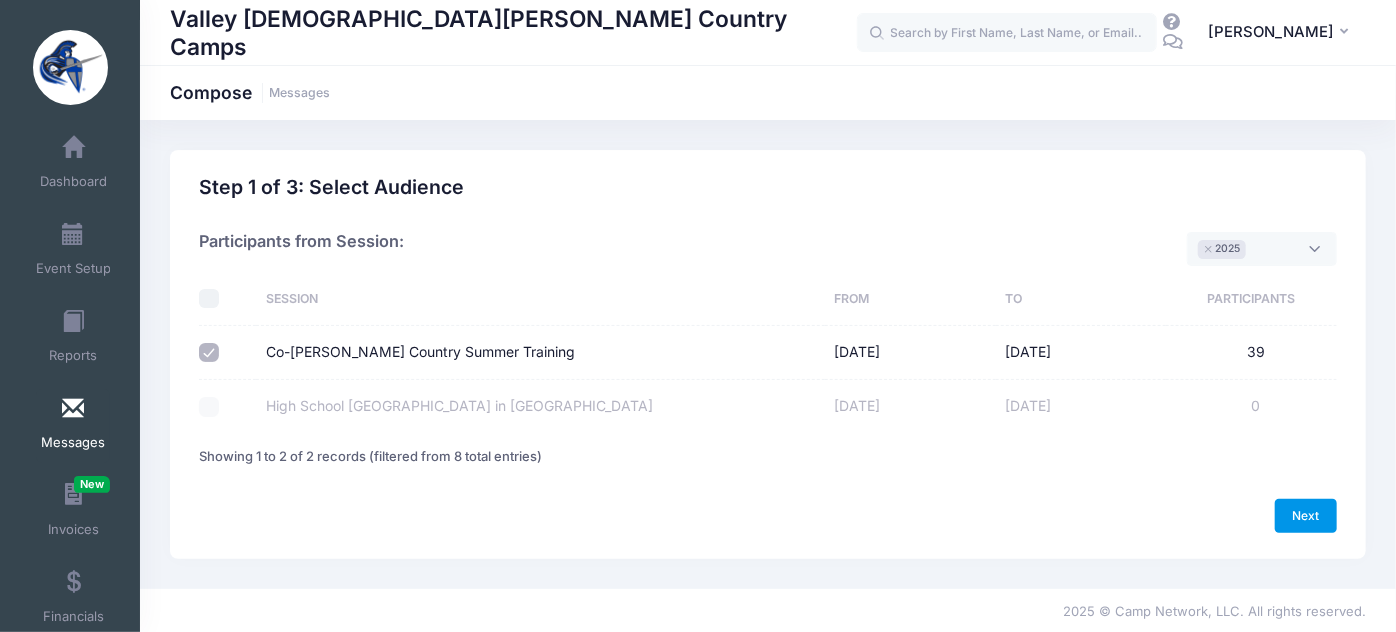 select on "50" 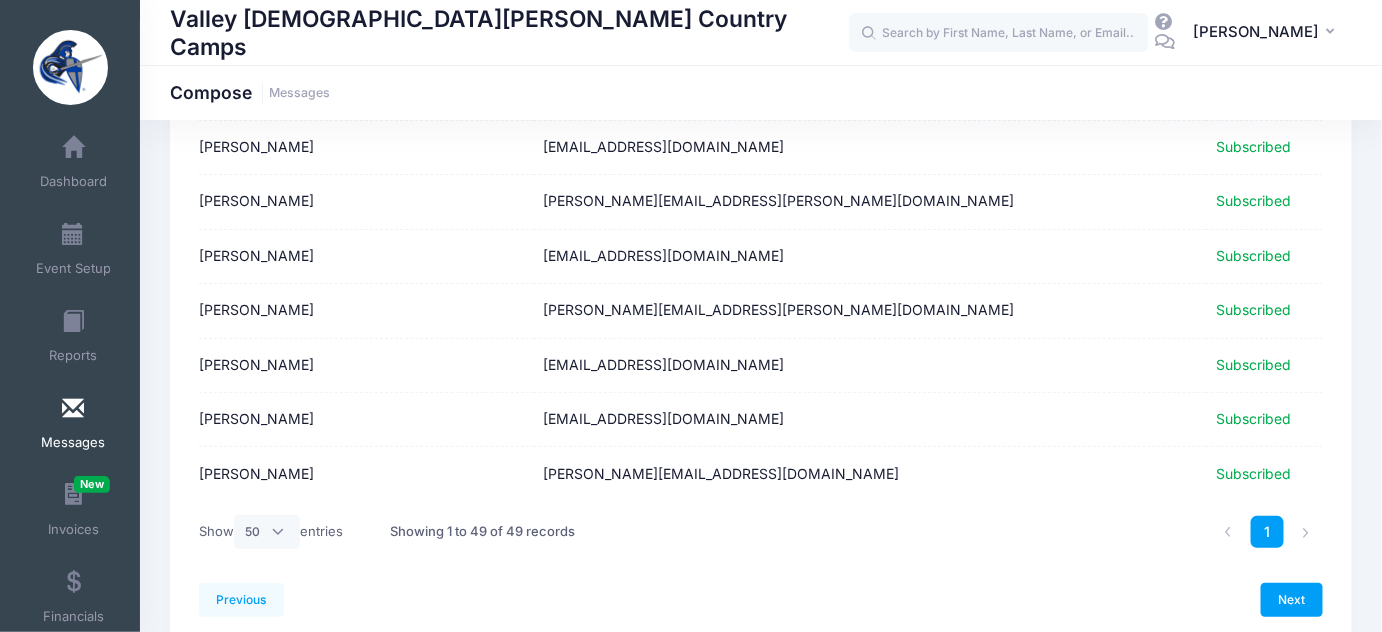 scroll, scrollTop: 2538, scrollLeft: 0, axis: vertical 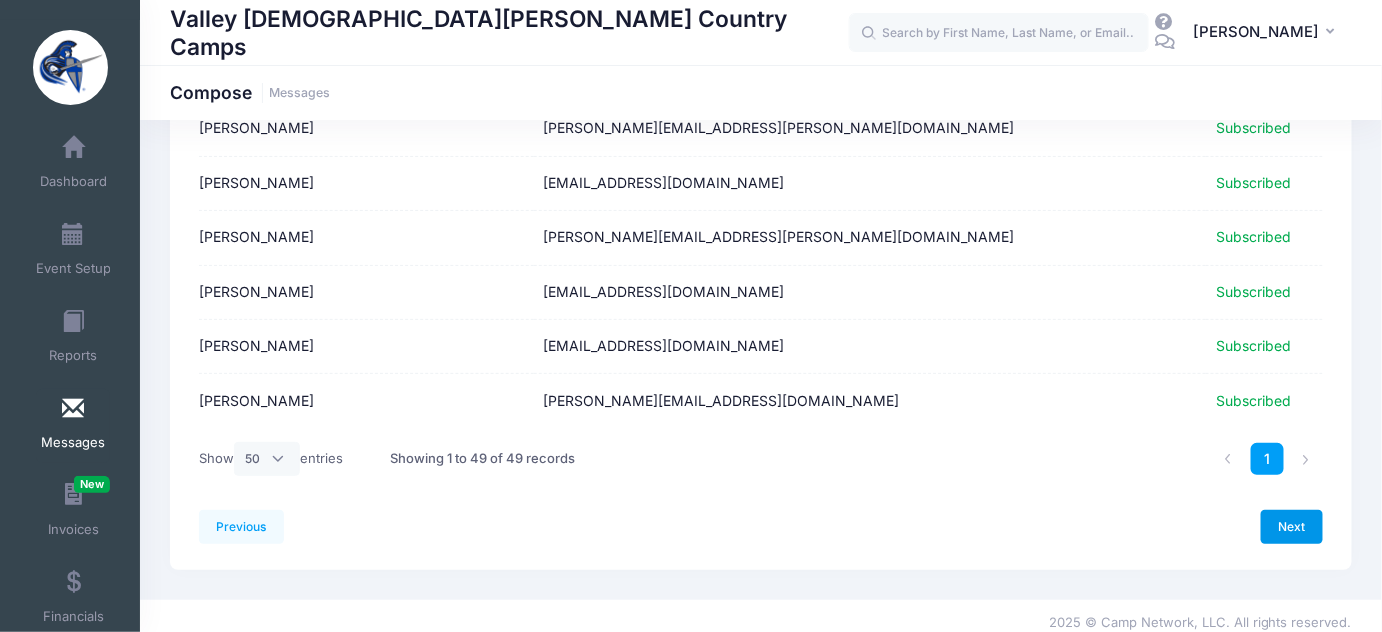 click on "Next" at bounding box center [1292, 527] 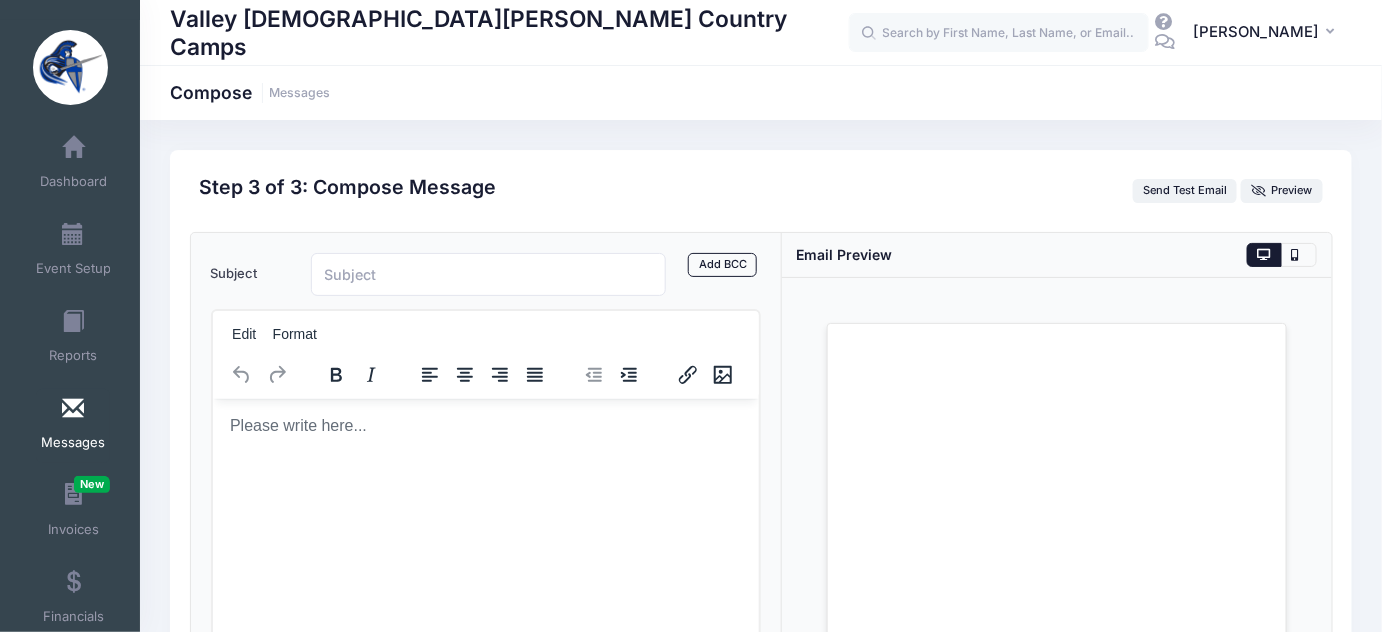 scroll, scrollTop: 0, scrollLeft: 0, axis: both 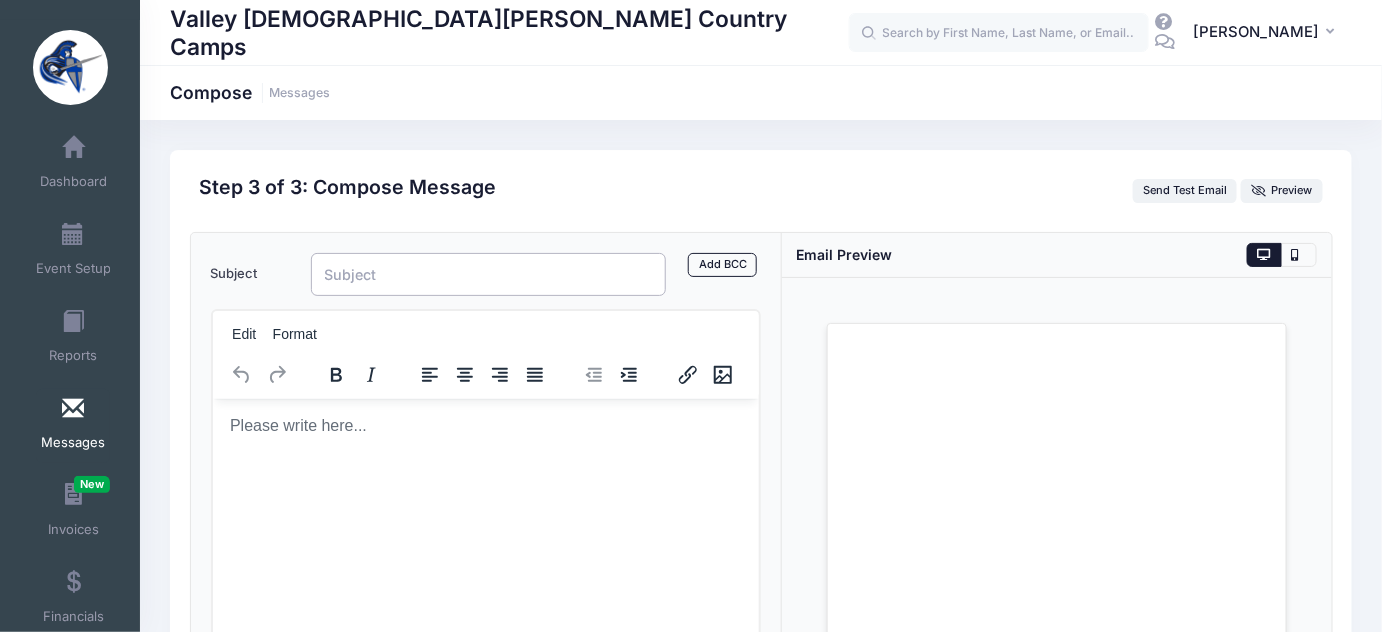 click on "Subject" at bounding box center [488, 274] 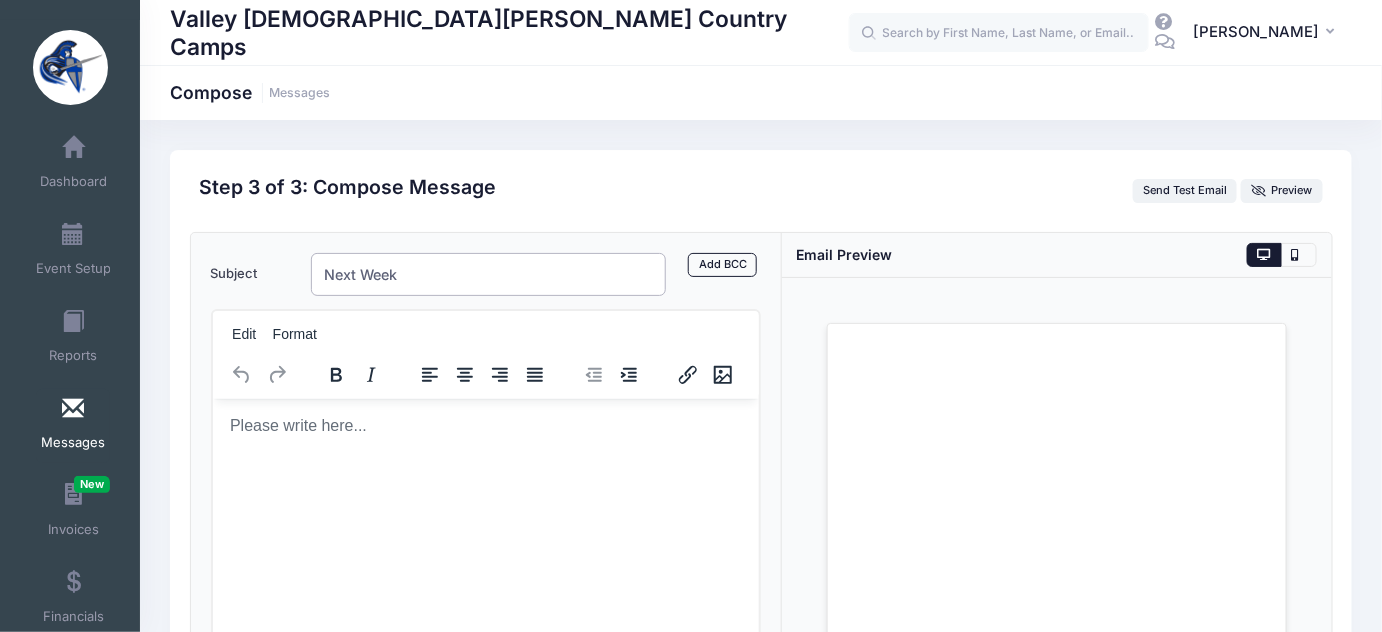 type on "Next Week" 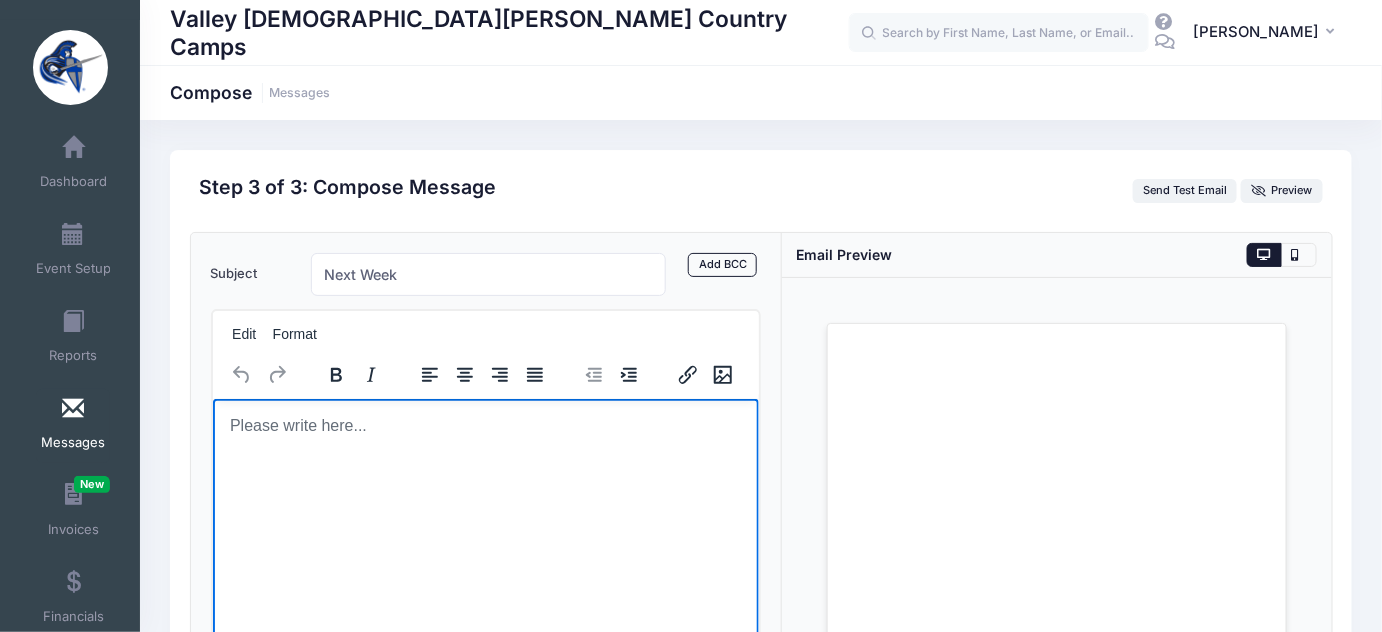 type 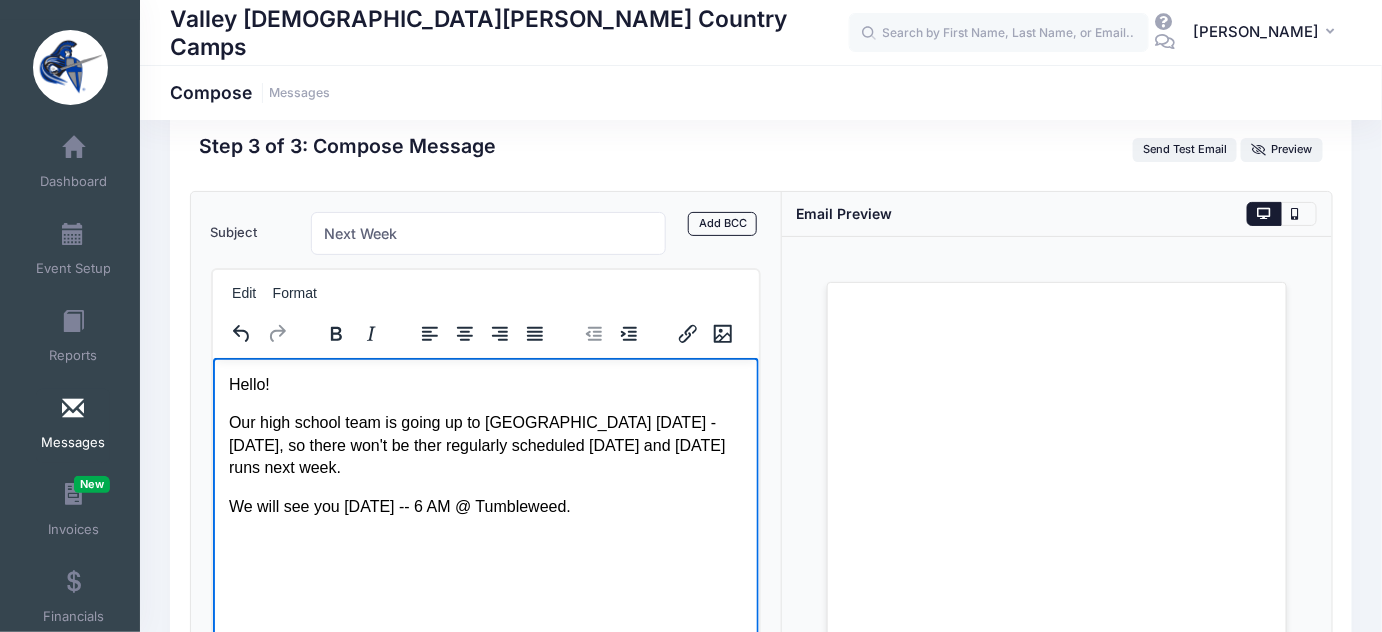 scroll, scrollTop: 89, scrollLeft: 0, axis: vertical 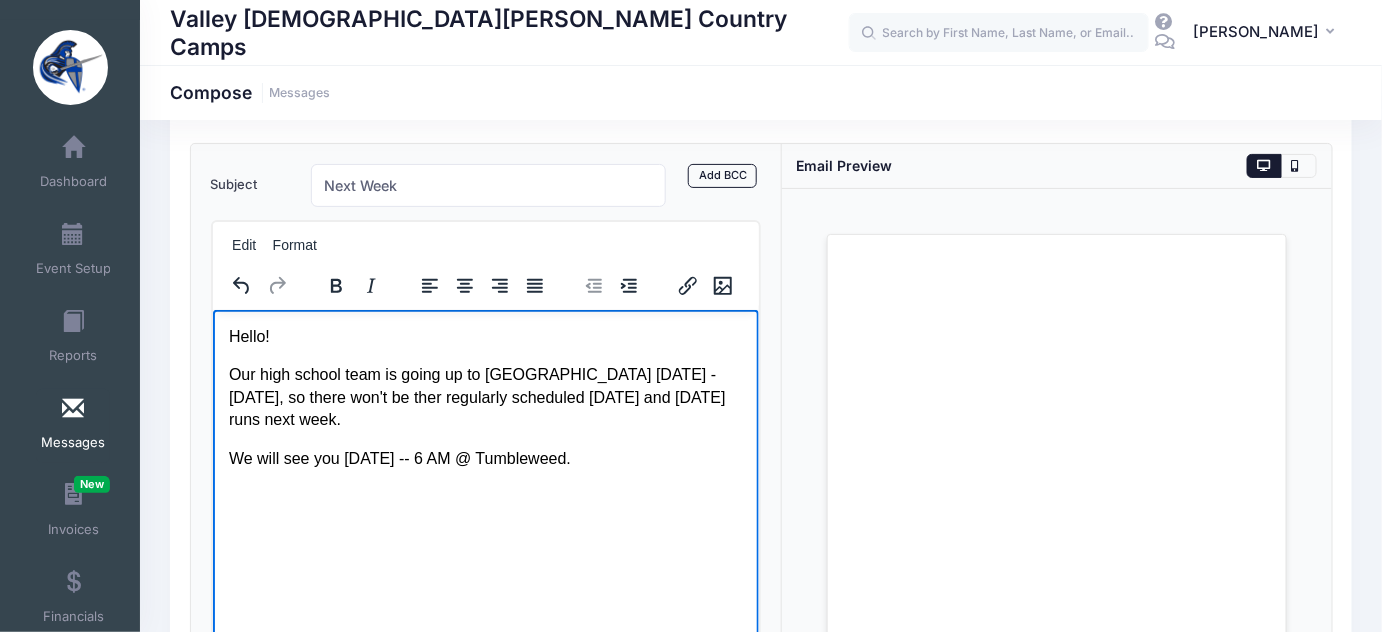 click on "We will see you [DATE] -- 6 AM @ Tumbleweed." at bounding box center (485, 458) 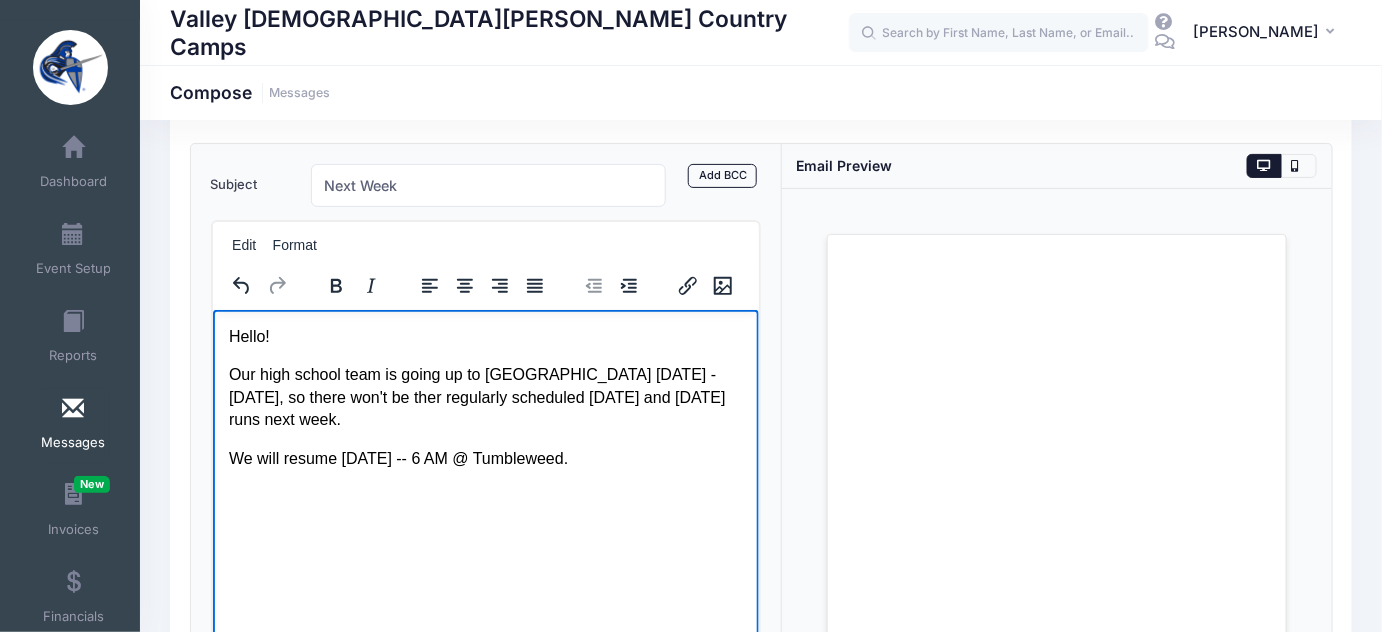 click on "We will resume [DATE] -- 6 AM @ Tumbleweed." at bounding box center (485, 458) 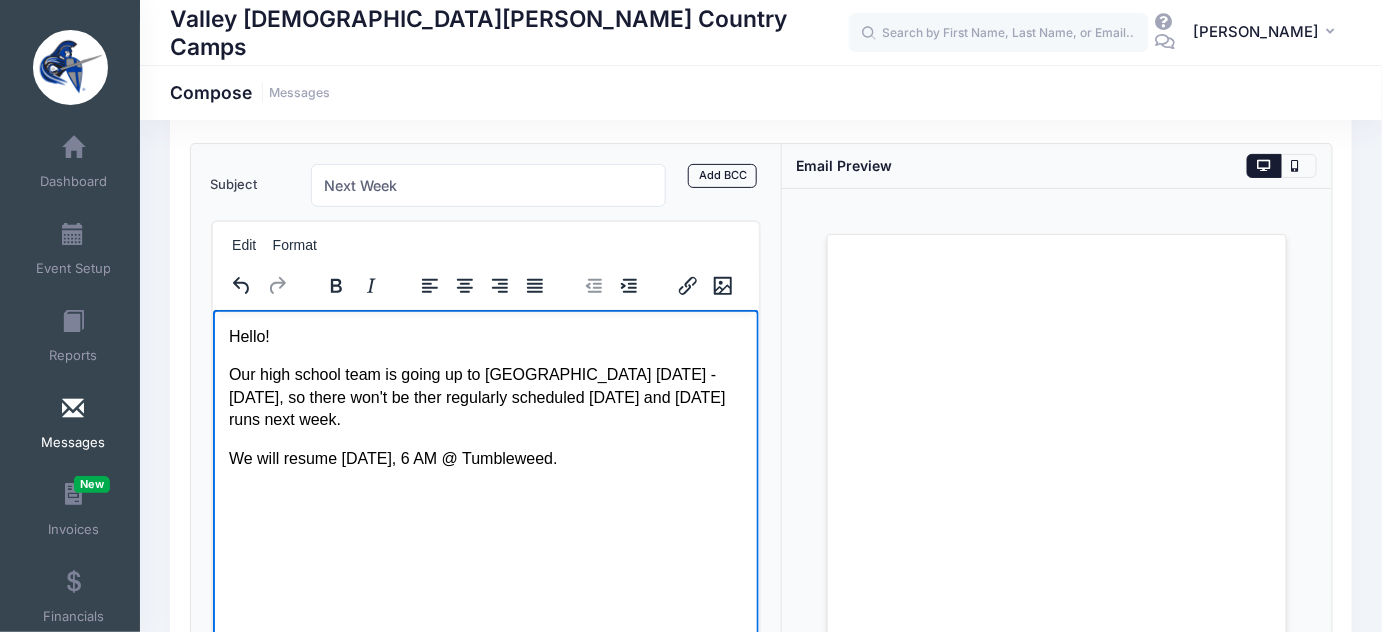 drag, startPoint x: 666, startPoint y: 497, endPoint x: 695, endPoint y: 494, distance: 29.15476 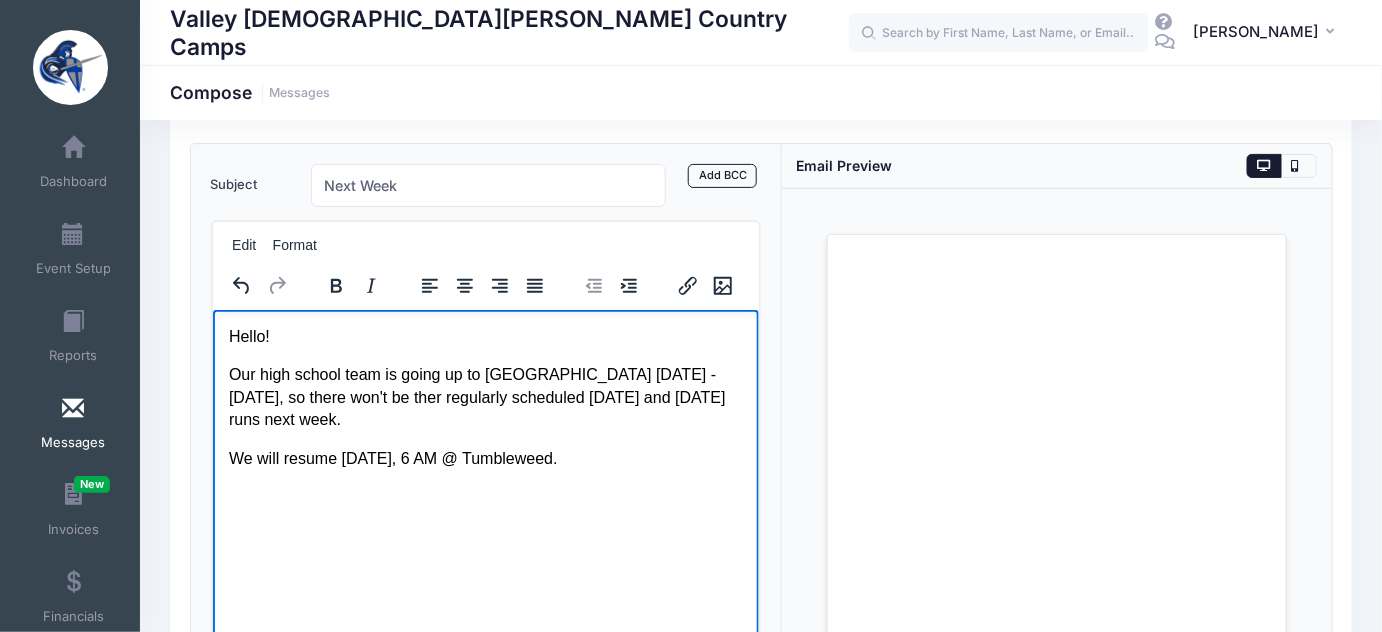 click on "We will resume [DATE], 6 AM @ Tumbleweed." at bounding box center (485, 458) 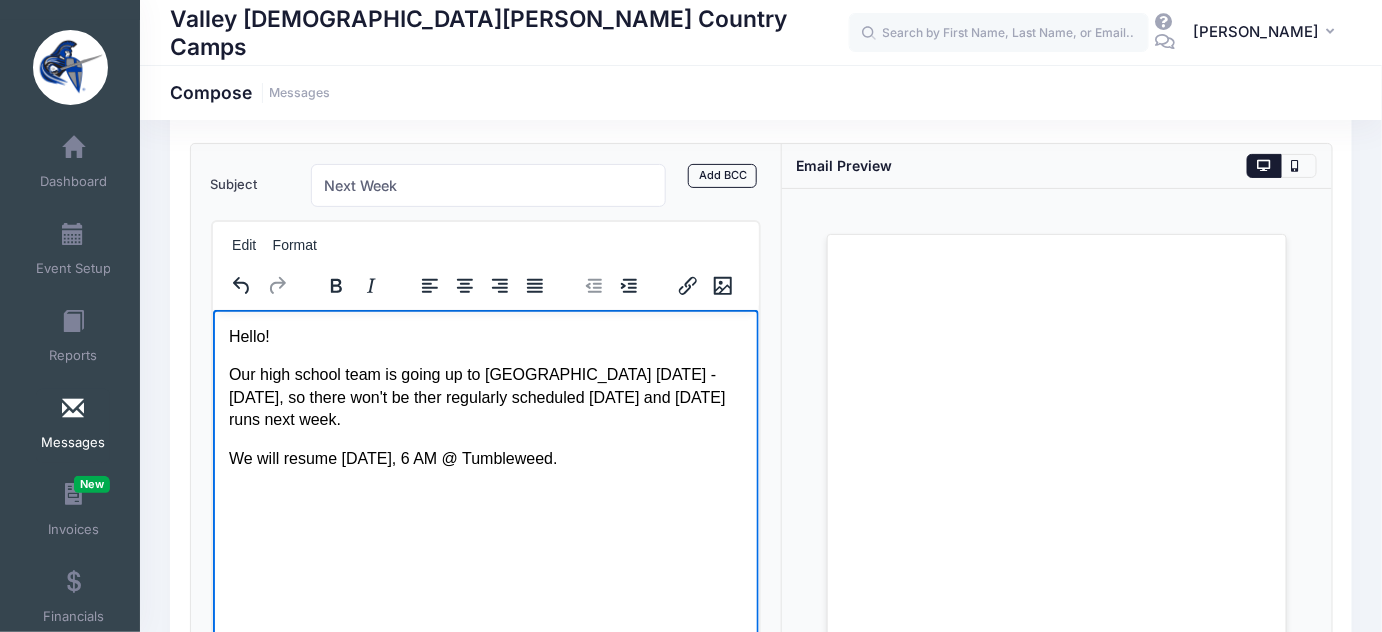 click on "We will resume [DATE], 6 AM @ Tumbleweed." at bounding box center [485, 458] 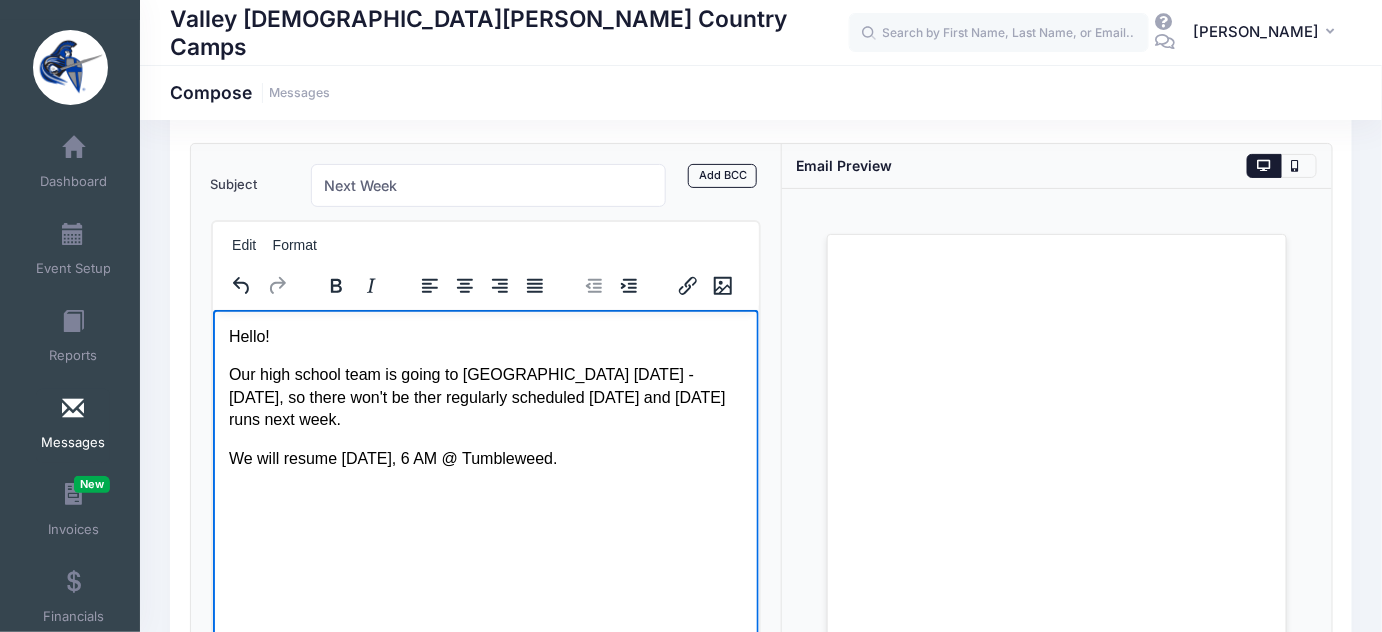 click on "Our high school team is going to [GEOGRAPHIC_DATA] [DATE] - [DATE], so there won't be ther regularly scheduled [DATE] and [DATE] runs next week." at bounding box center (485, 396) 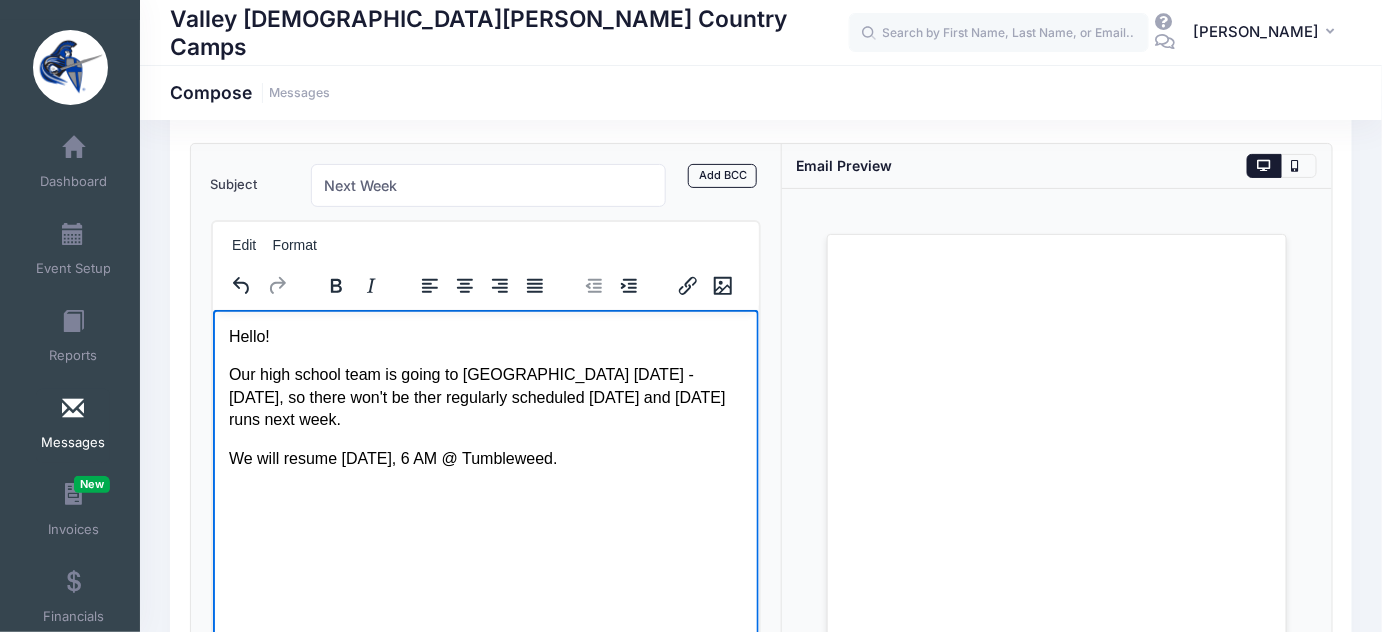 click on "Our high school team is going to [GEOGRAPHIC_DATA] [DATE] - [DATE], so there won't be ther regularly scheduled [DATE] and [DATE] runs next week." at bounding box center [485, 396] 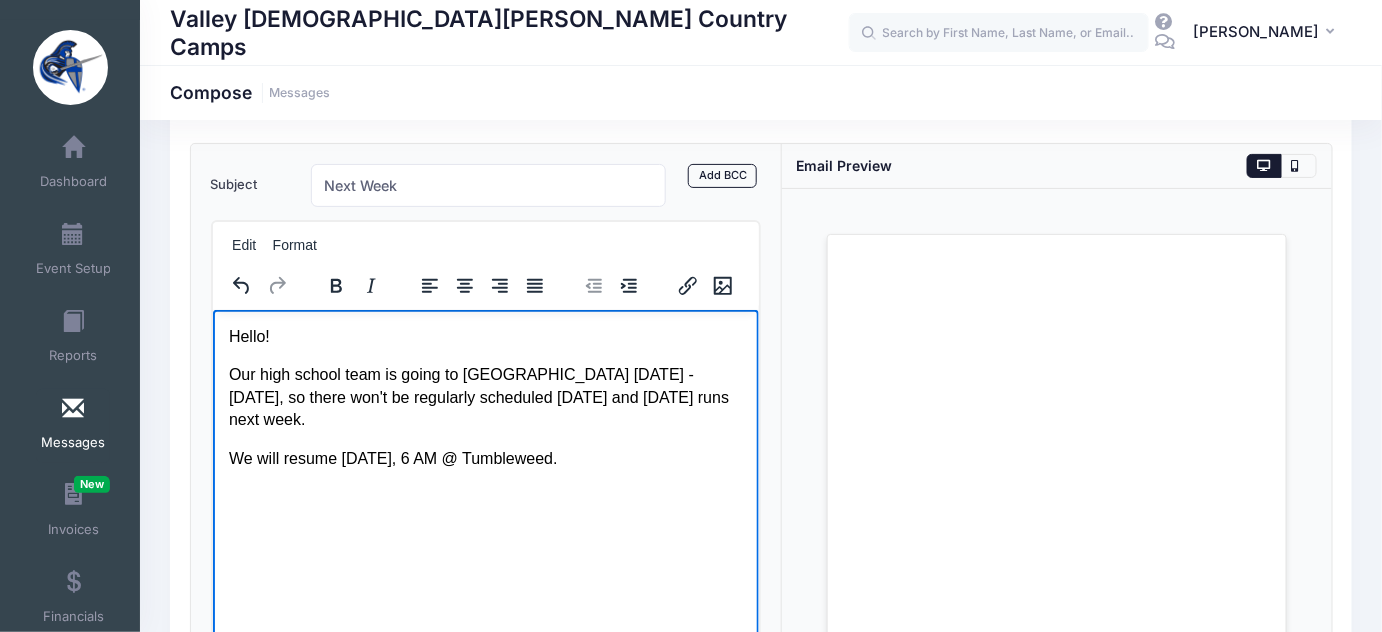 click on "We will resume [DATE], 6 AM @ Tumbleweed." at bounding box center [485, 458] 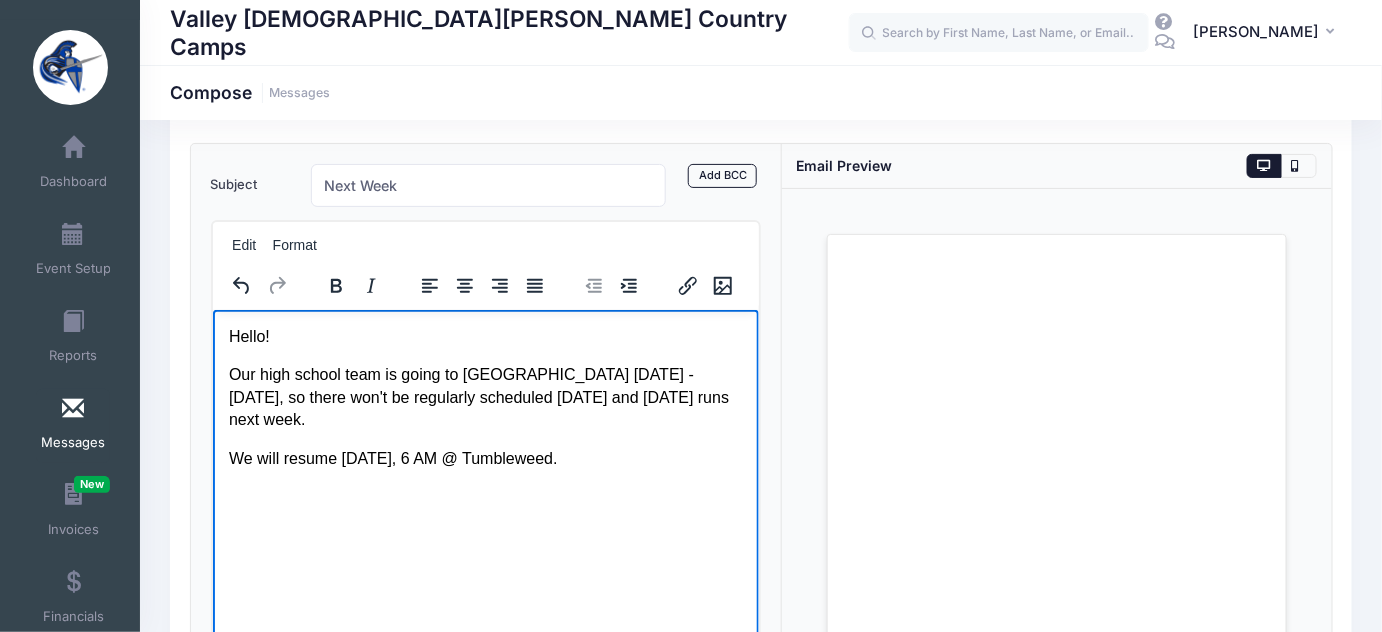 click on "We will resume [DATE], 6 AM @ Tumbleweed." at bounding box center (485, 458) 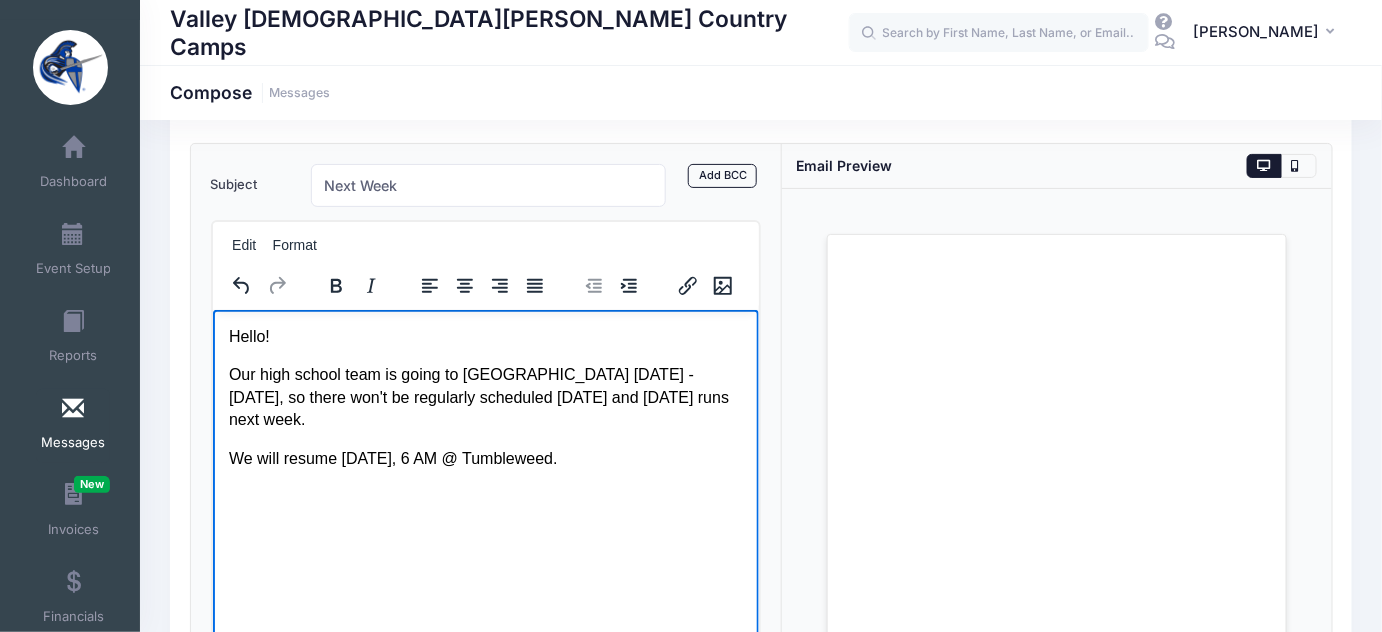 click on "We will resume [DATE], 6 AM @ Tumbleweed." at bounding box center [485, 458] 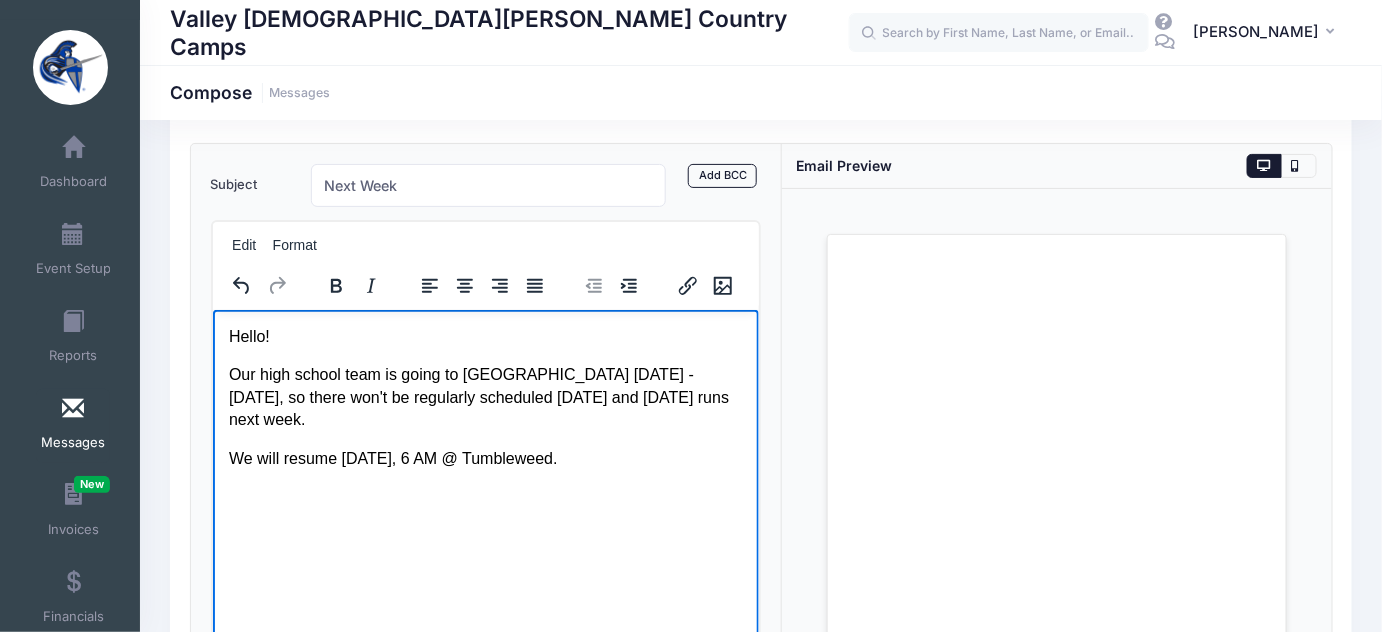 click on "Our high school team is going to [GEOGRAPHIC_DATA] [DATE] - [DATE], so there won't be regularly scheduled [DATE] and [DATE] runs next week." at bounding box center (485, 396) 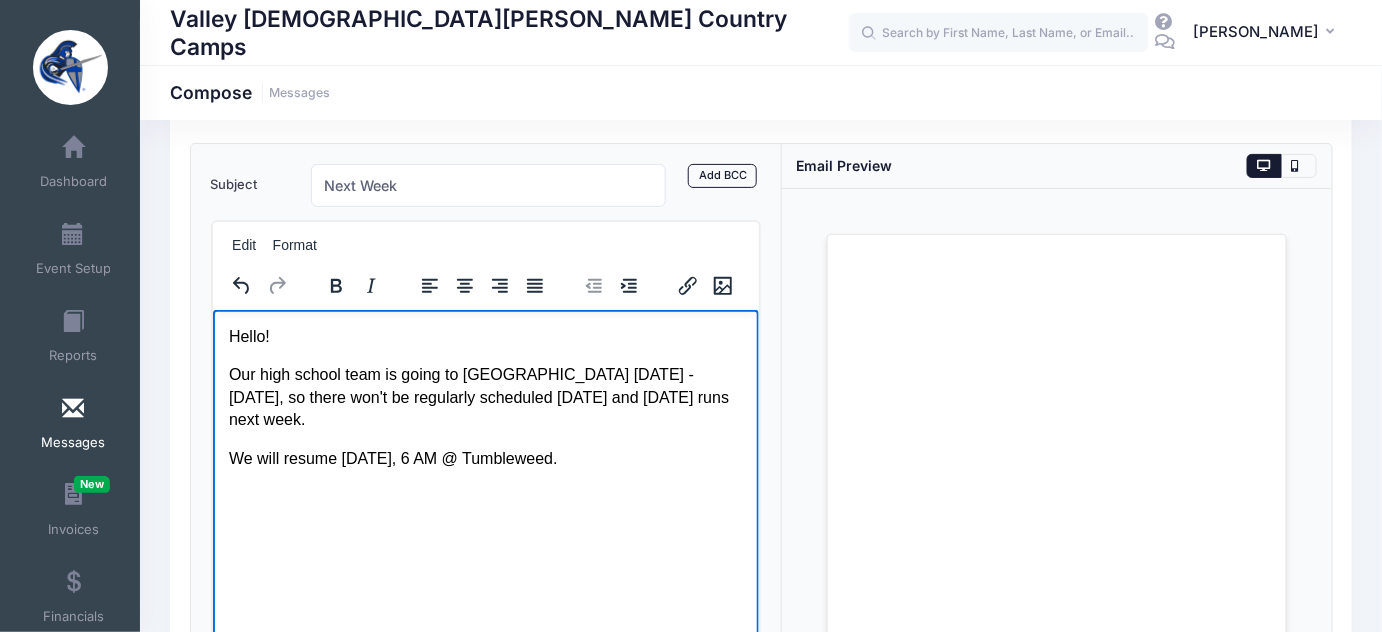 click on "Our high school team is going to [GEOGRAPHIC_DATA] [DATE] - [DATE], so there won't be regularly scheduled [DATE] and [DATE] runs next week." at bounding box center [485, 396] 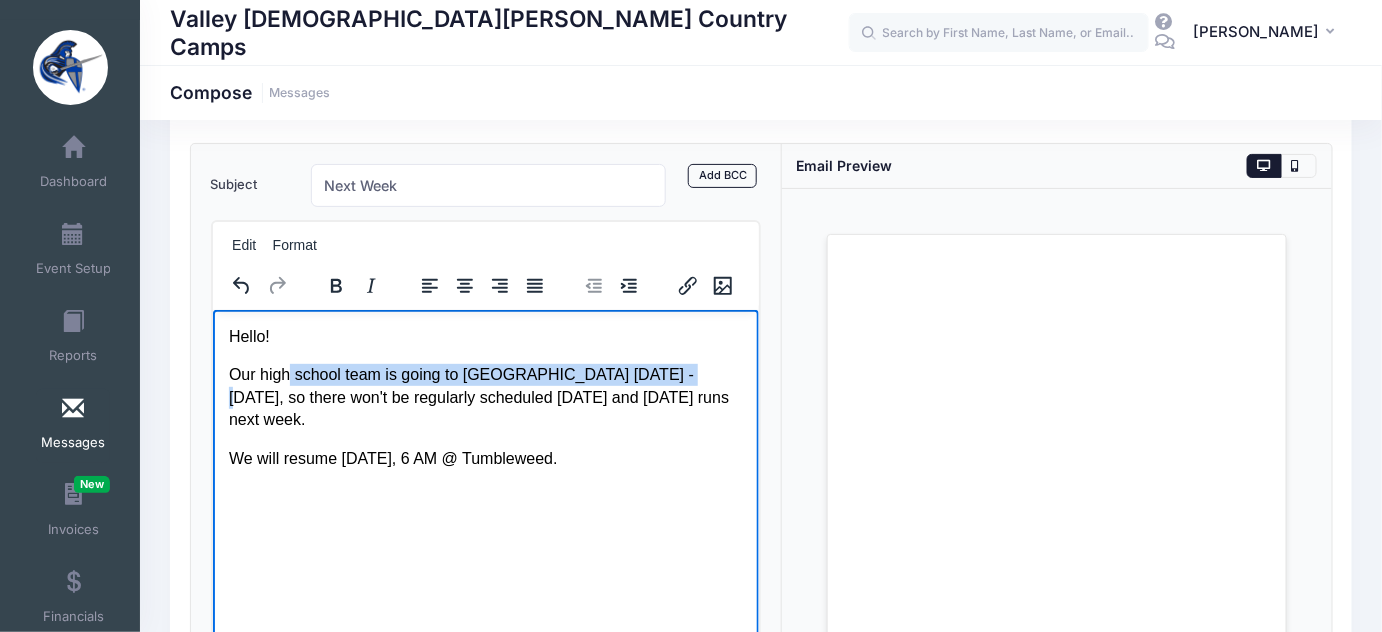 drag, startPoint x: 312, startPoint y: 386, endPoint x: 330, endPoint y: 417, distance: 35.846897 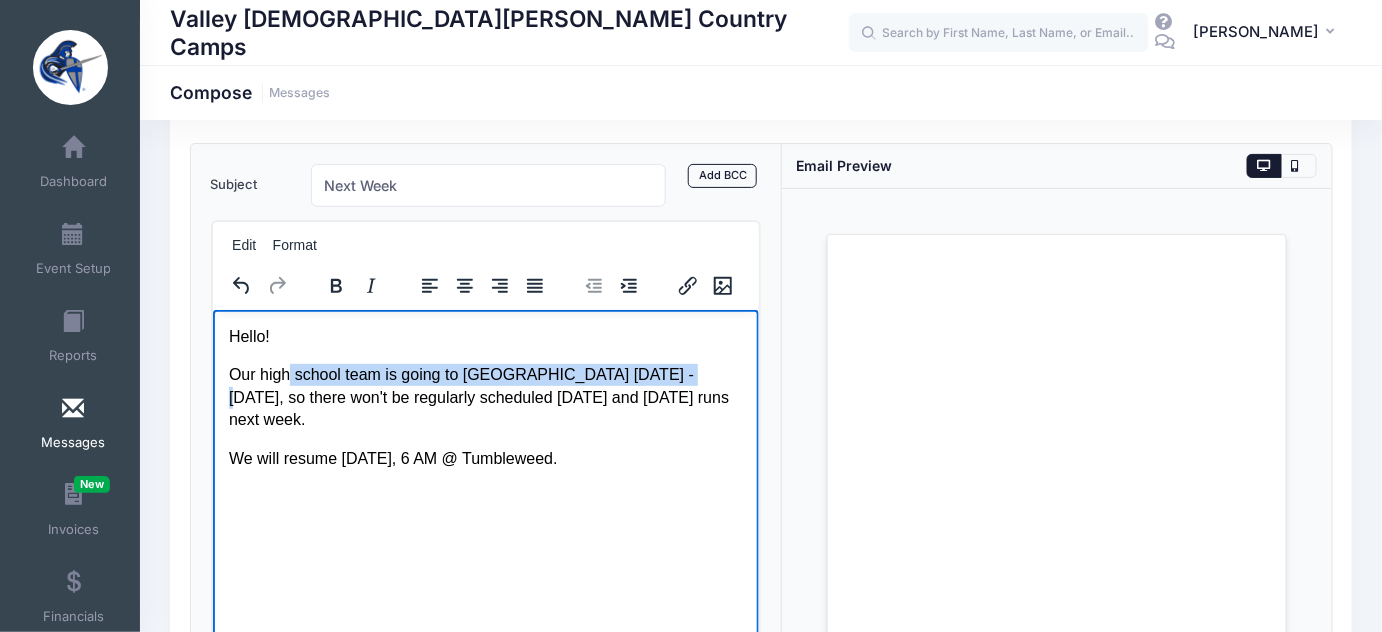 click on "Our high school team is going to [GEOGRAPHIC_DATA] [DATE] - [DATE], so there won't be regularly scheduled [DATE] and [DATE] runs next week." at bounding box center (485, 396) 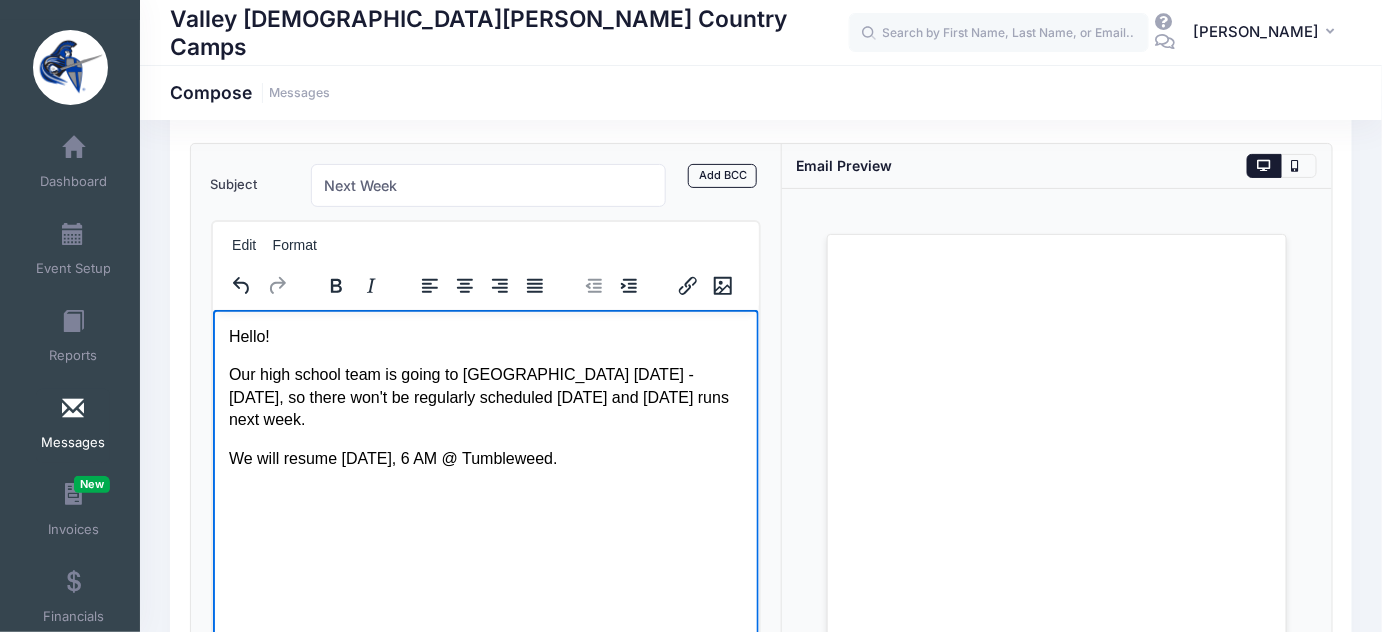 click on "Our high school team is going to [GEOGRAPHIC_DATA] [DATE] - [DATE], so there won't be regularly scheduled [DATE] and [DATE] runs next week." at bounding box center (485, 396) 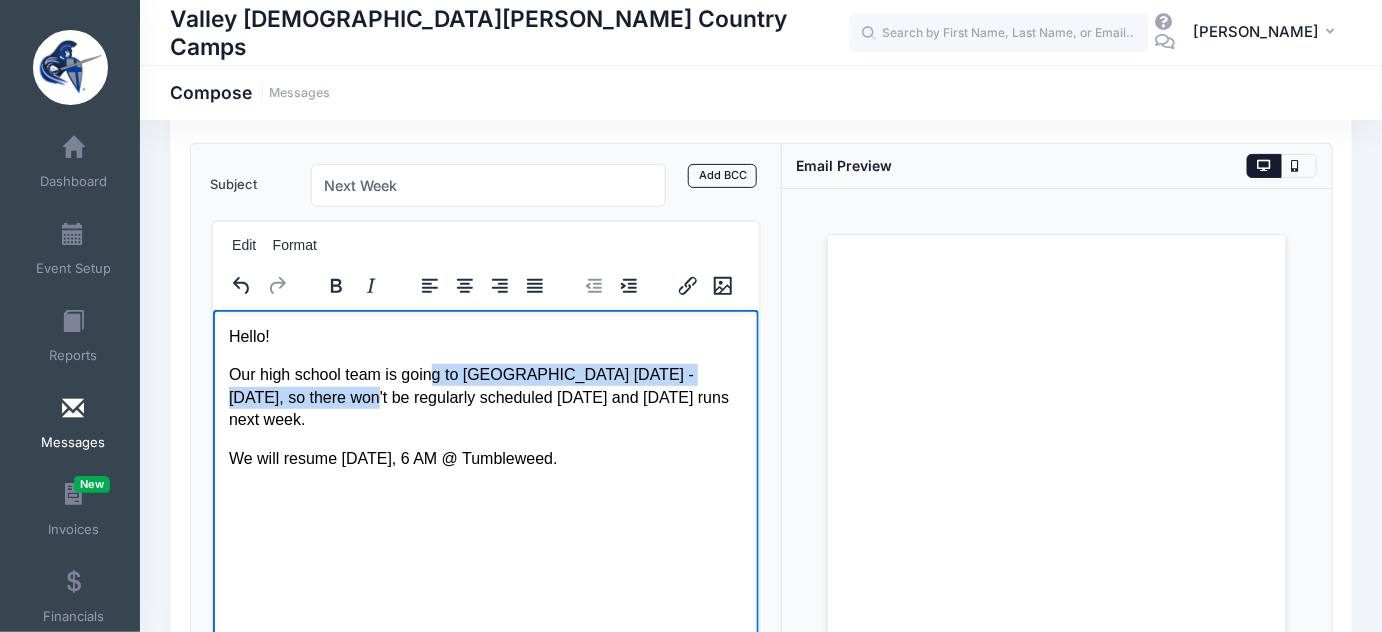 drag, startPoint x: 483, startPoint y: 401, endPoint x: 494, endPoint y: 419, distance: 21.095022 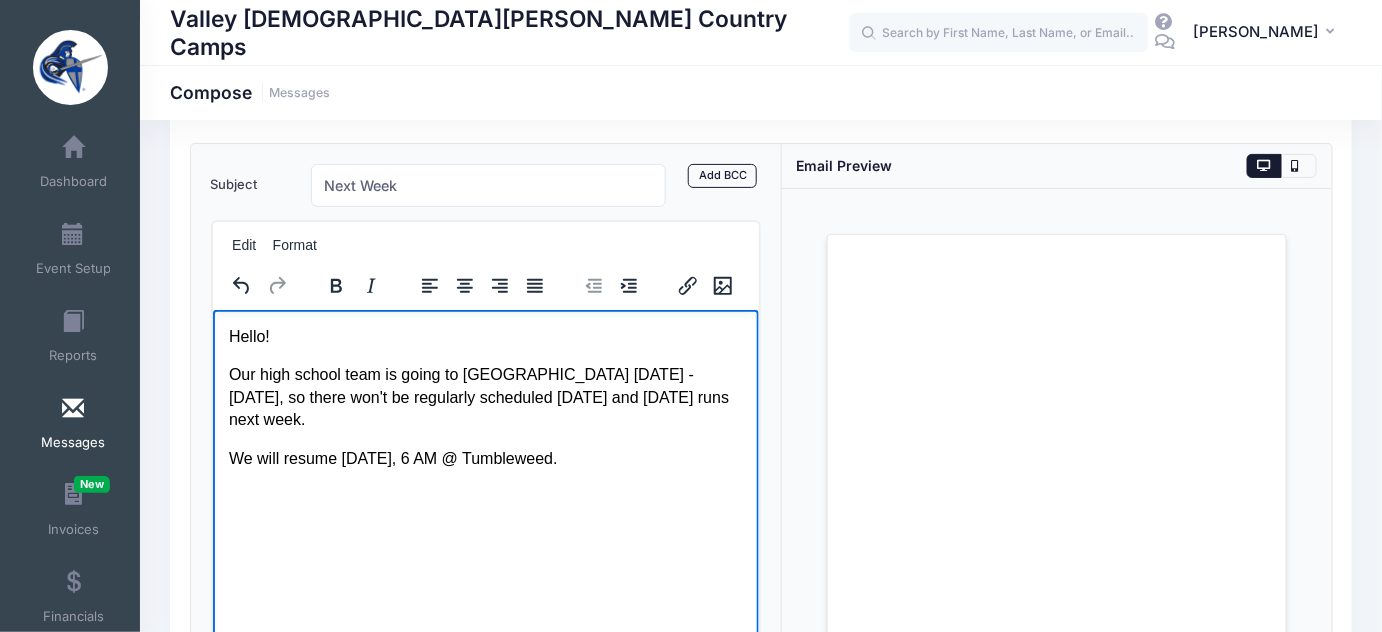 click on "Our high school team is going to [GEOGRAPHIC_DATA] [DATE] - [DATE], so there won't be regularly scheduled [DATE] and [DATE] runs next week." at bounding box center (485, 396) 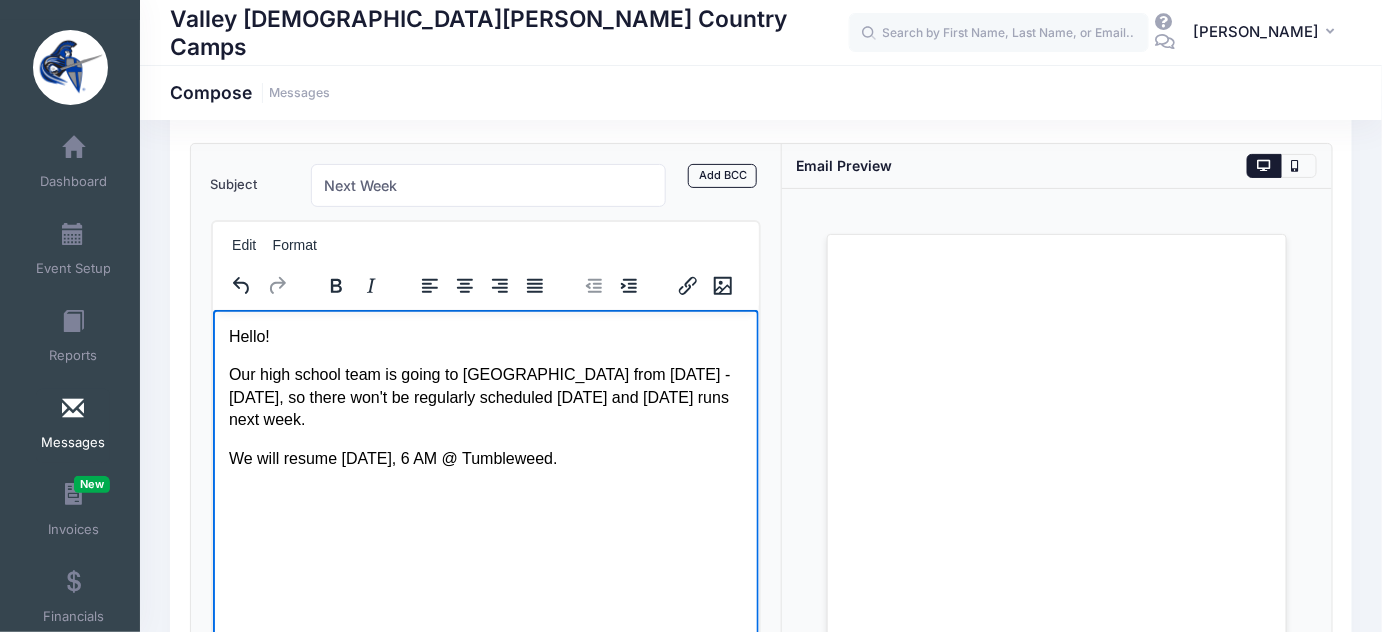 click on "Hello!  Our high school team is going to [GEOGRAPHIC_DATA] from [DATE] - [DATE], so there won't be regularly scheduled [DATE] and [DATE] runs next week.  We will resume [DATE], 6 AM @ Tumbleweed." at bounding box center [485, 435] 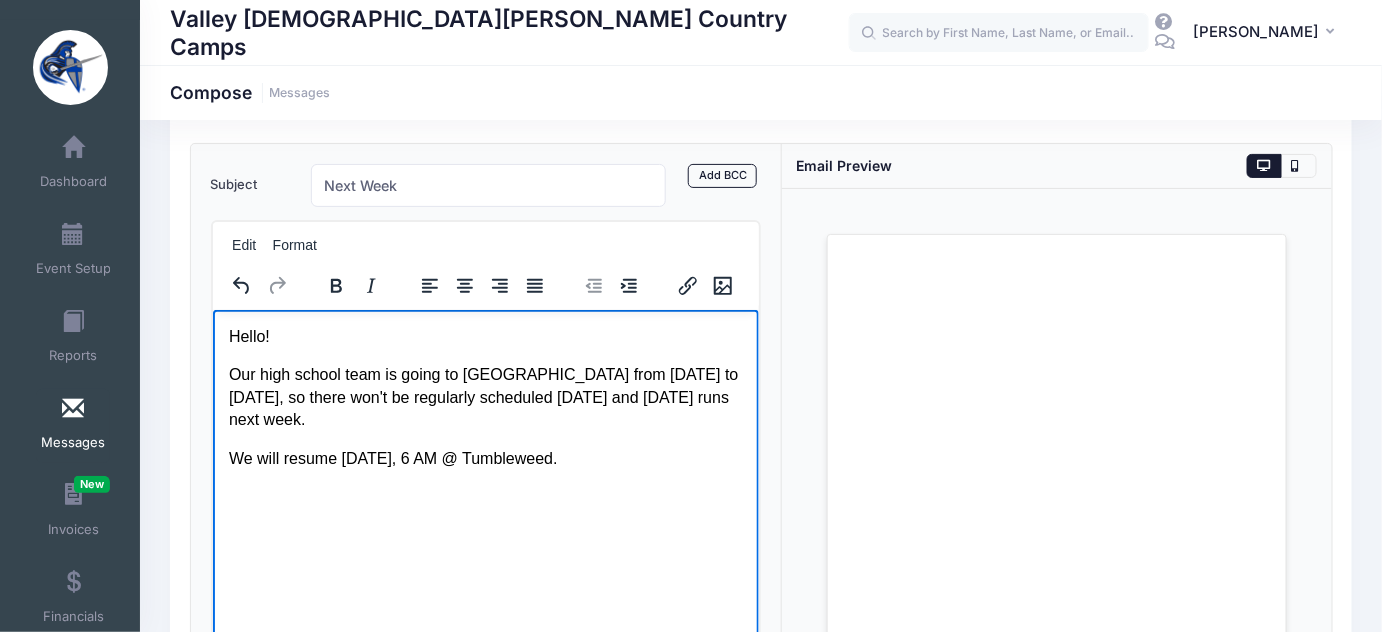 click on "Our high school team is going to [GEOGRAPHIC_DATA] from [DATE] to [DATE], so there won't be regularly scheduled [DATE] and [DATE] runs next week." at bounding box center (485, 396) 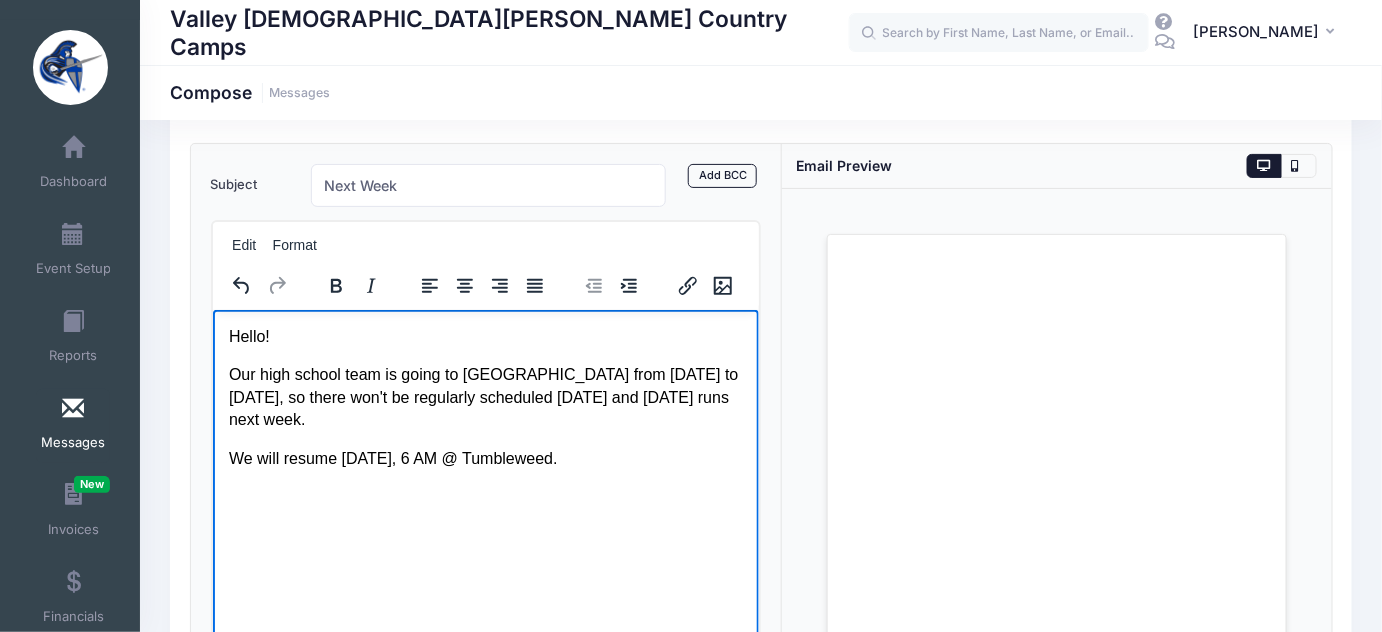 click on "Our high school team is going to [GEOGRAPHIC_DATA] from [DATE] to [DATE], so there won't be regularly scheduled [DATE] and [DATE] runs next week." at bounding box center [485, 396] 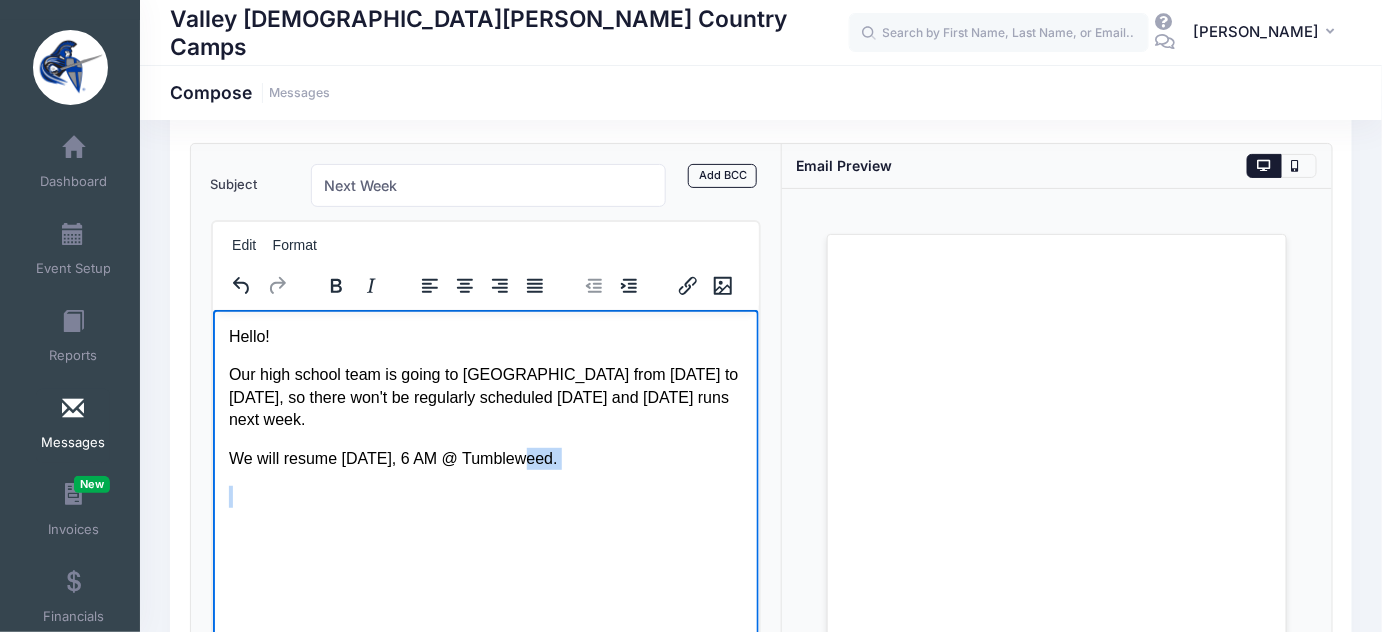 click on "Hello!  Our high school team is going to [GEOGRAPHIC_DATA] from [DATE] to [DATE], so there won't be regularly scheduled [DATE] and [DATE] runs next week.  We will resume [DATE], 6 AM @ Tumbleweed." at bounding box center [485, 435] 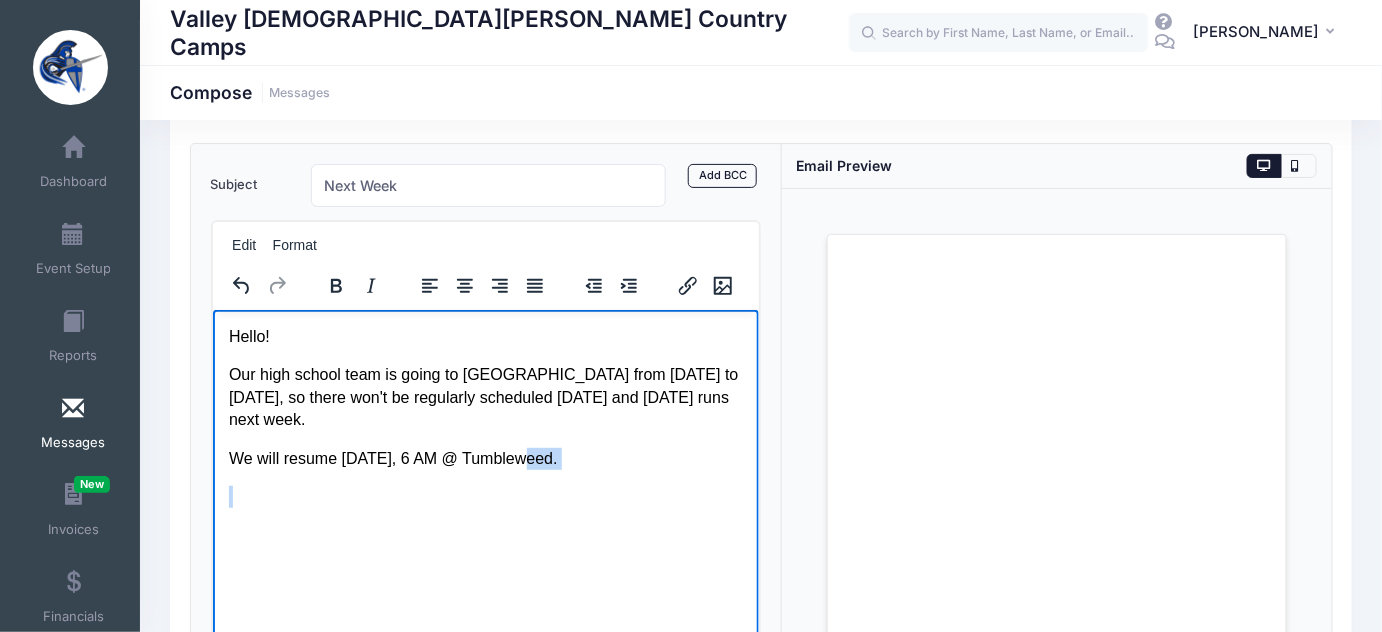 click on "We will resume [DATE], 6 AM @ Tumbleweed." at bounding box center (485, 458) 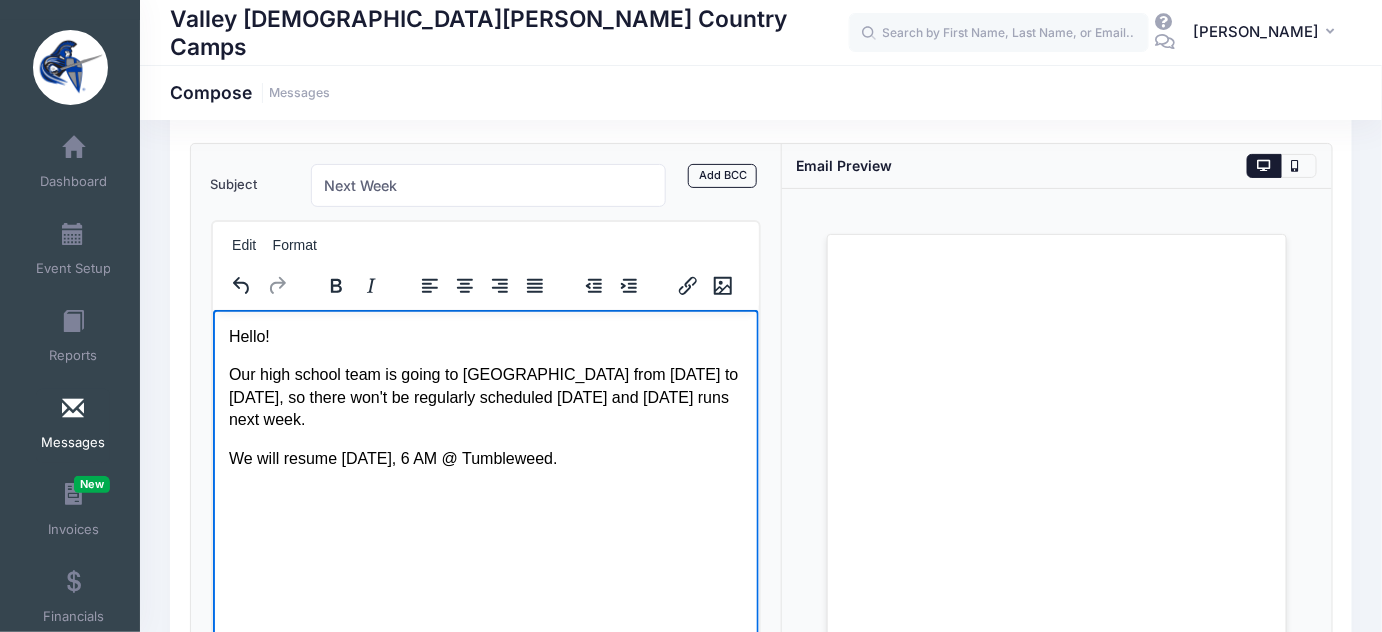 click on "We will resume [DATE], 6 AM @ Tumbleweed." at bounding box center [485, 458] 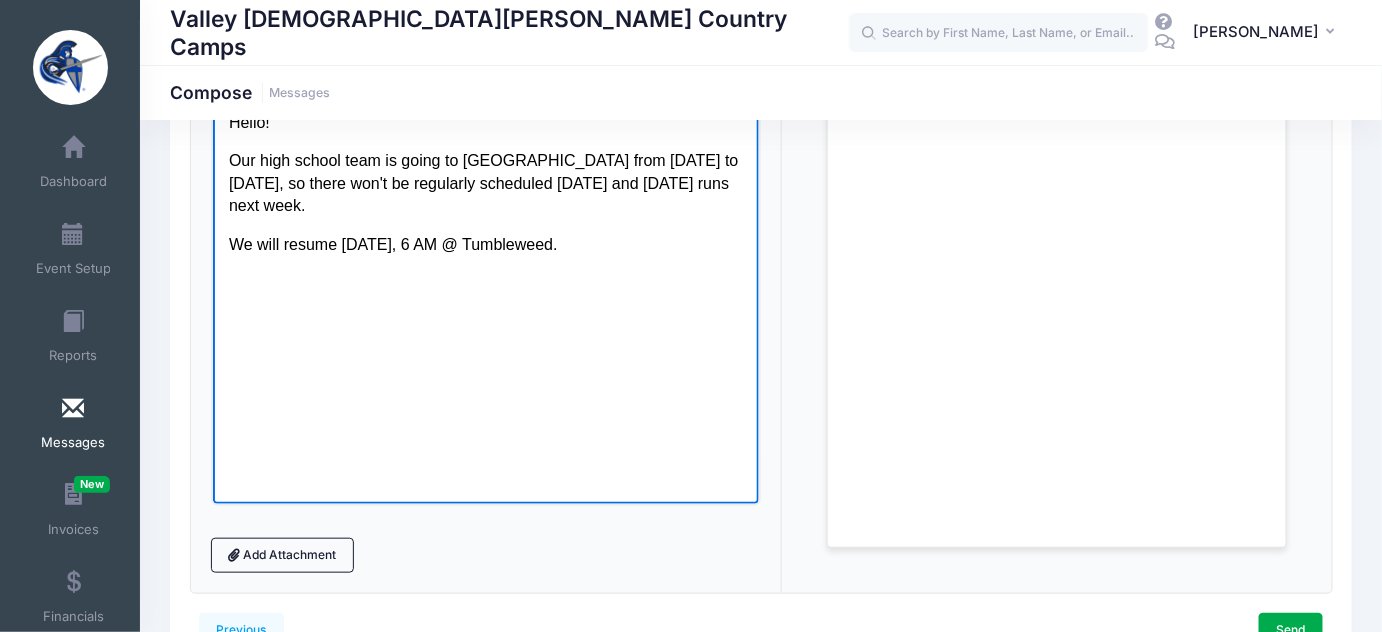 scroll, scrollTop: 272, scrollLeft: 0, axis: vertical 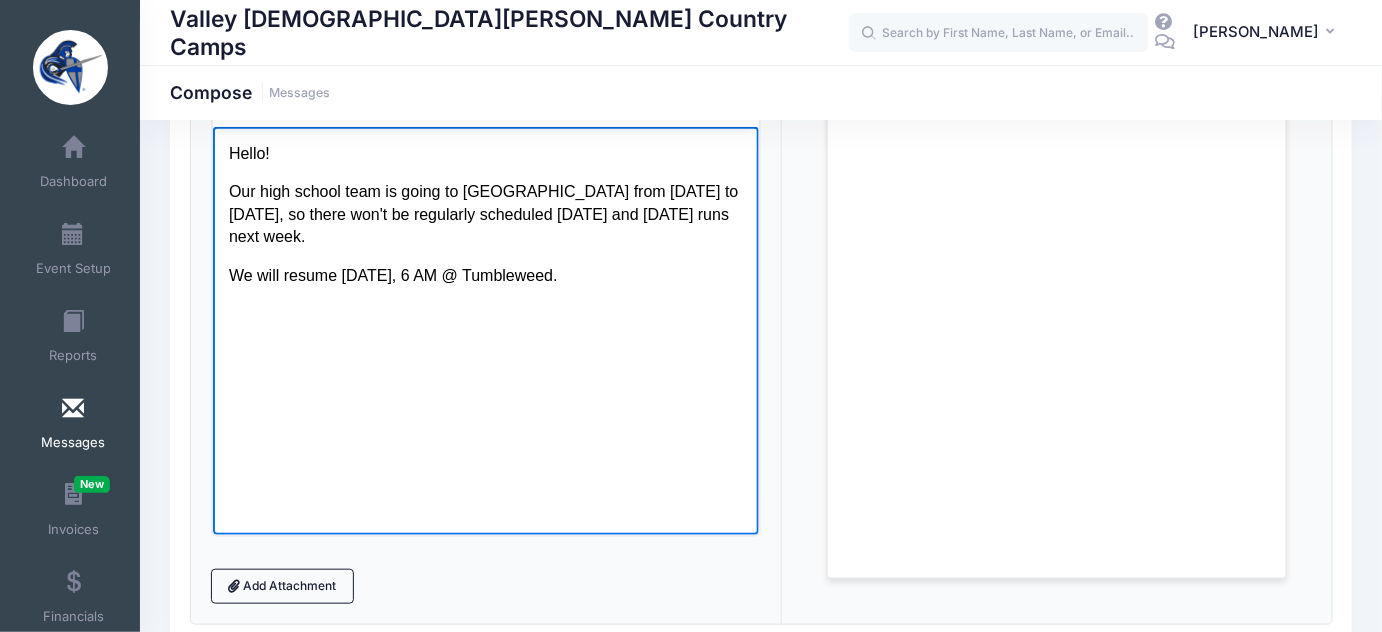 click on "Our high school team is going to [GEOGRAPHIC_DATA] from [DATE] to [DATE], so there won't be regularly scheduled [DATE] and [DATE] runs next week." at bounding box center [485, 213] 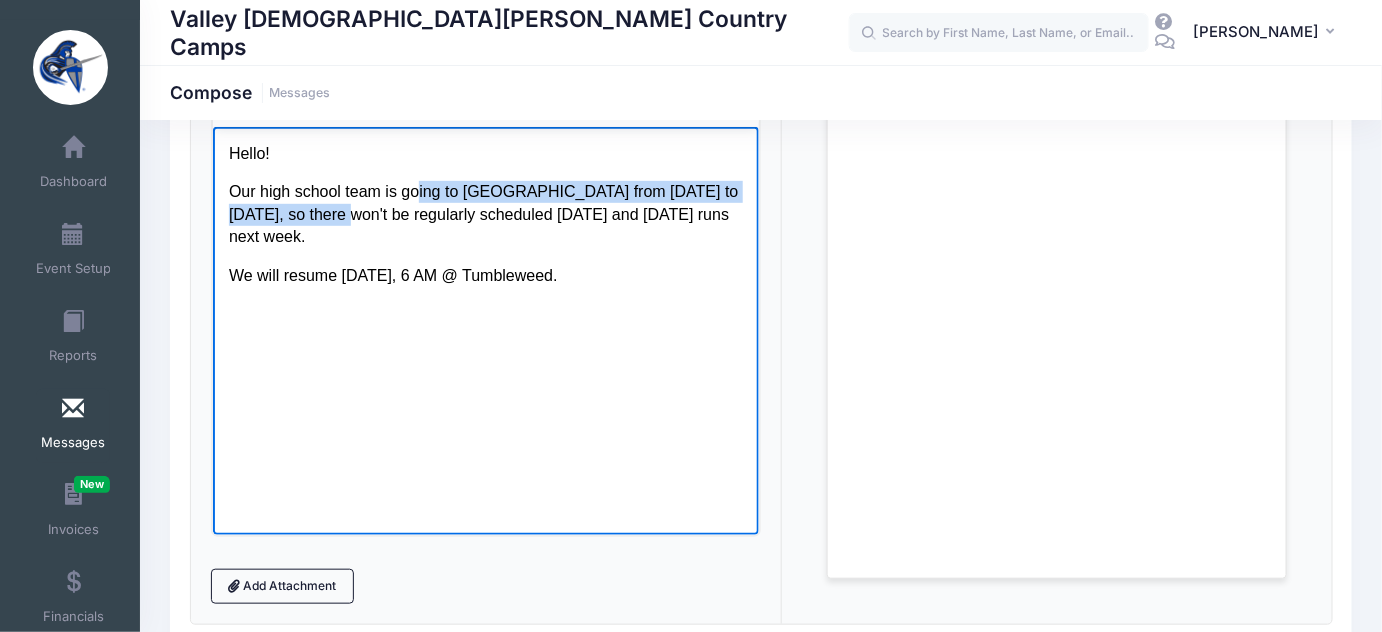 drag, startPoint x: 473, startPoint y: 198, endPoint x: 491, endPoint y: 234, distance: 40.24922 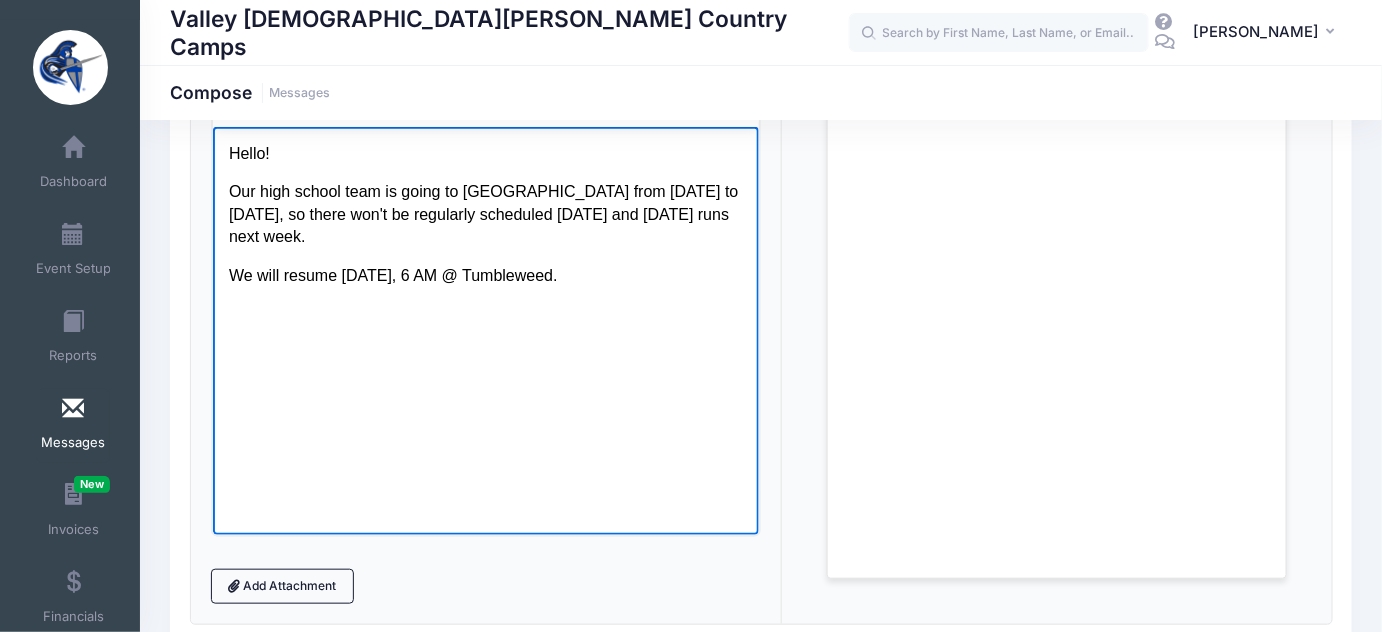 click on "Our high school team is going to [GEOGRAPHIC_DATA] from [DATE] to [DATE], so there won't be regularly scheduled [DATE] and [DATE] runs next week." at bounding box center [485, 213] 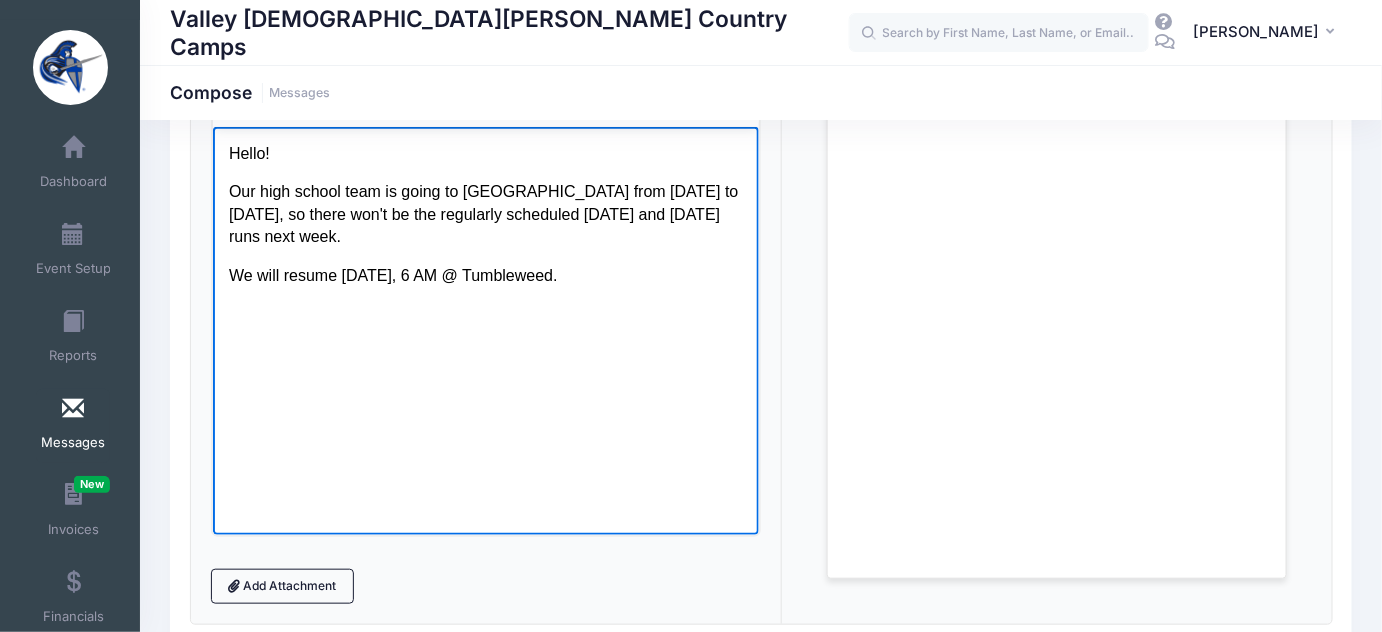 click on "Our high school team is going to [GEOGRAPHIC_DATA] from [DATE] to [DATE], so there won't be the regularly scheduled [DATE] and [DATE] runs next week." at bounding box center [485, 213] 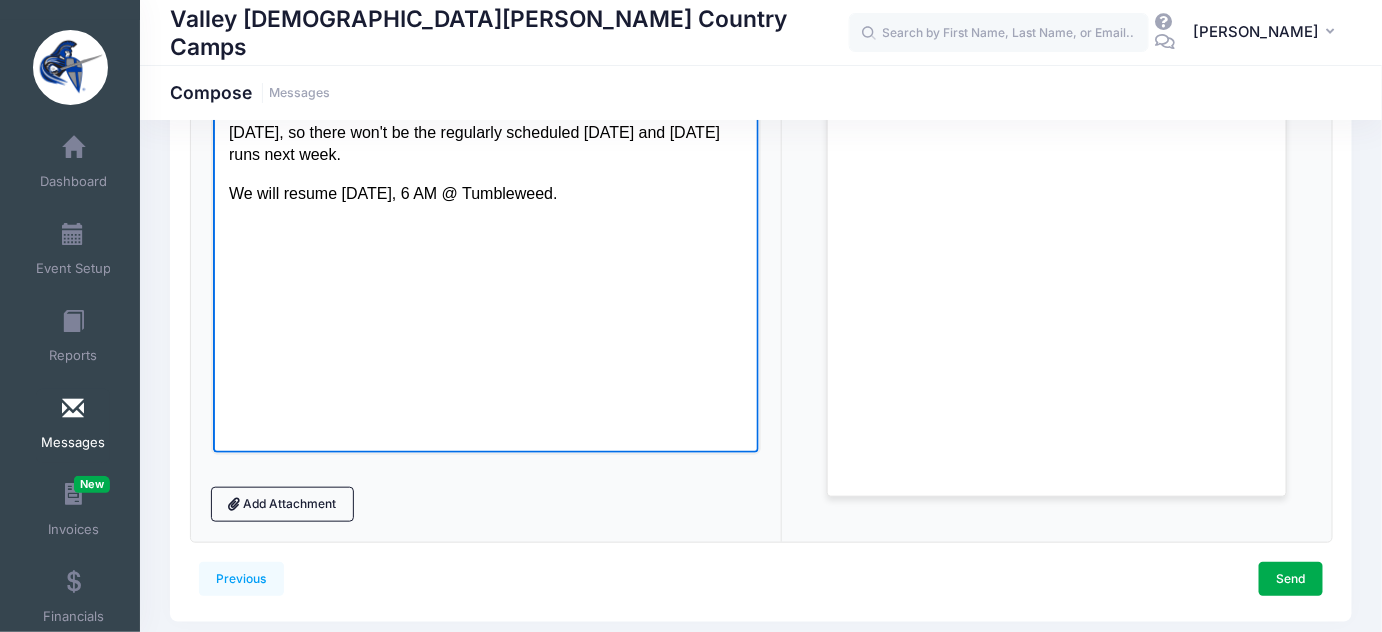 scroll, scrollTop: 418, scrollLeft: 0, axis: vertical 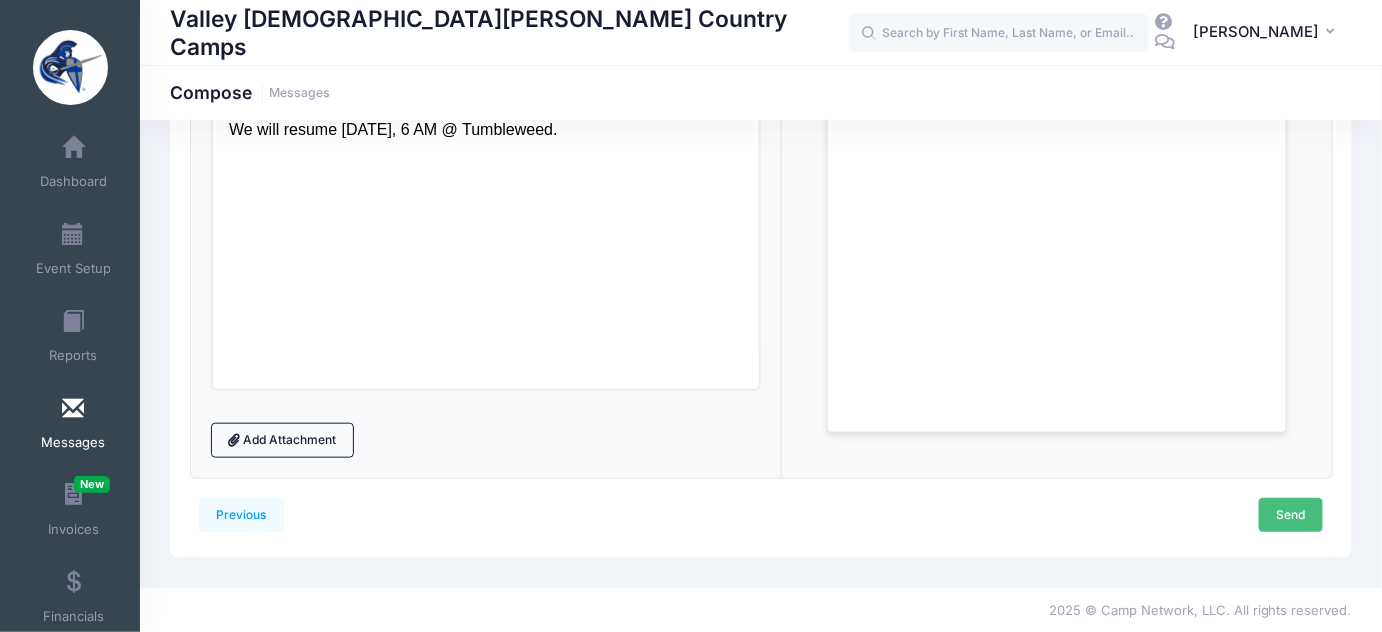 click on "Send" at bounding box center (1291, 515) 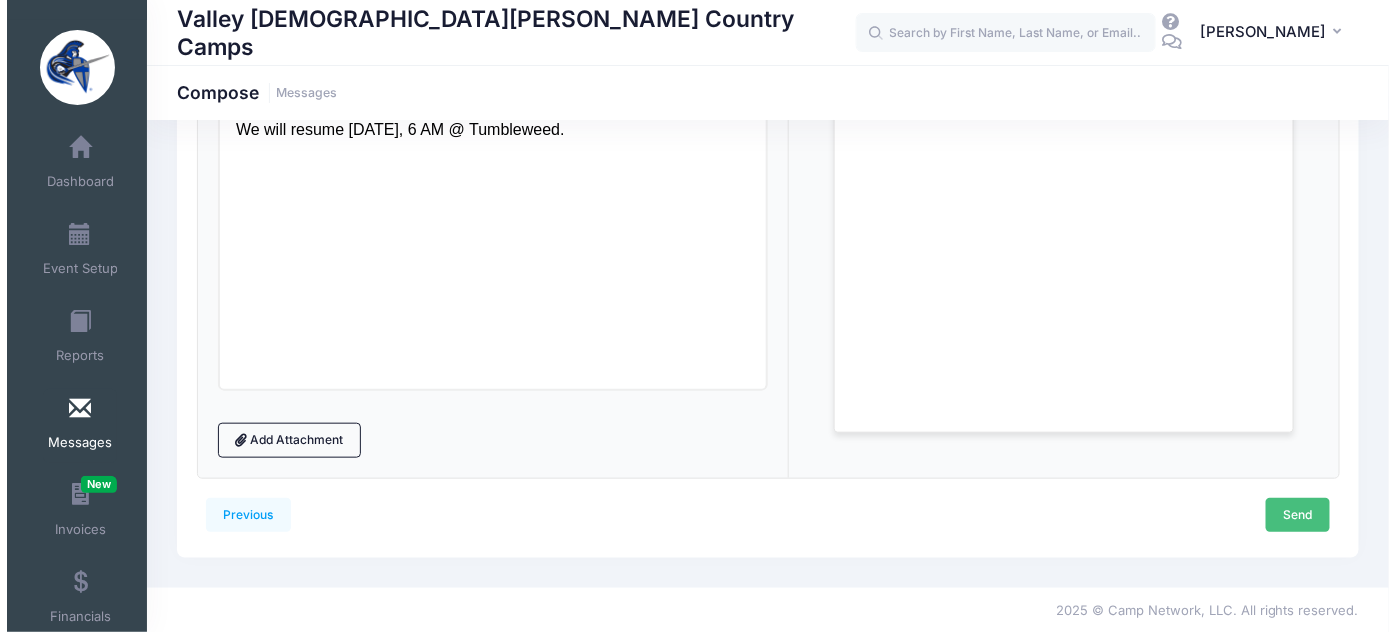 scroll, scrollTop: 0, scrollLeft: 0, axis: both 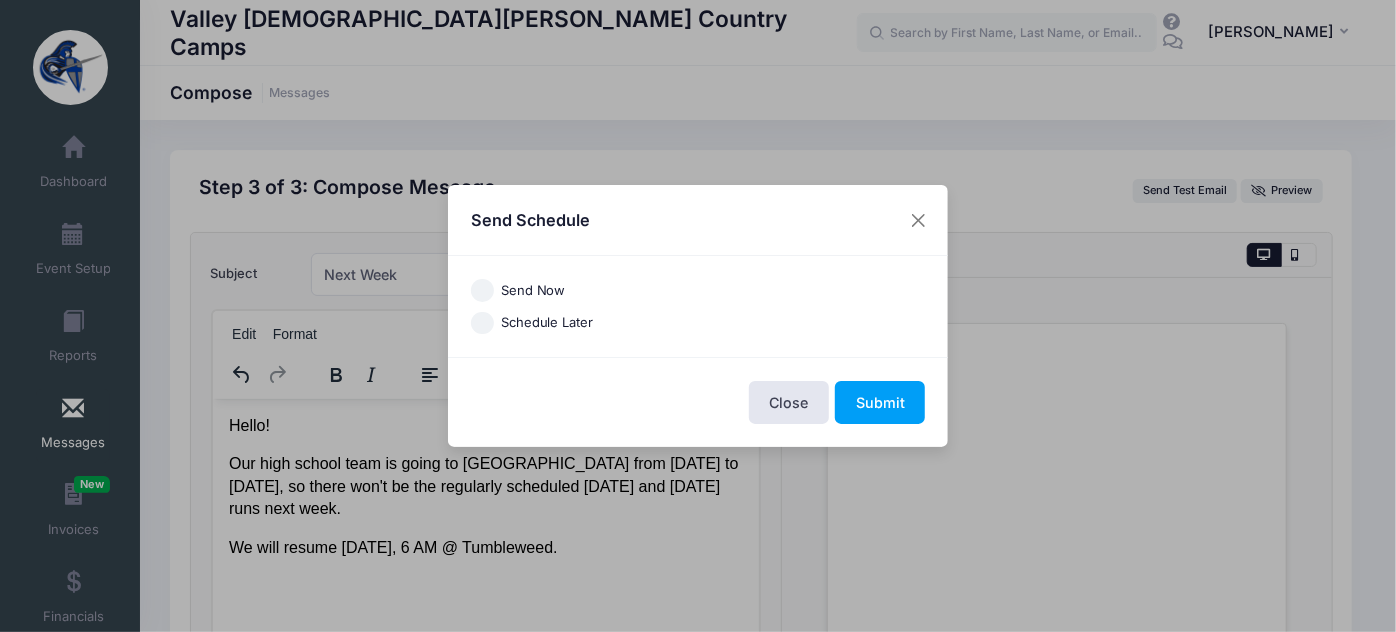 click on "Send Now" at bounding box center [533, 291] 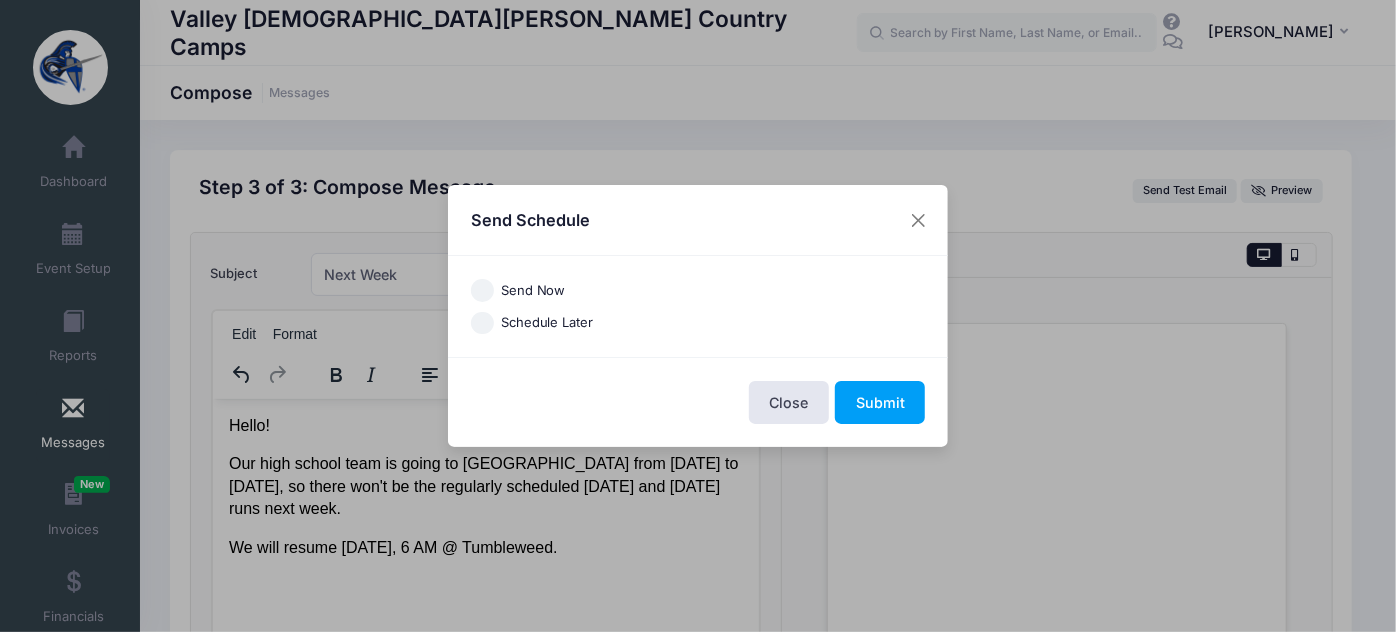 click on "Send Now" at bounding box center (482, 290) 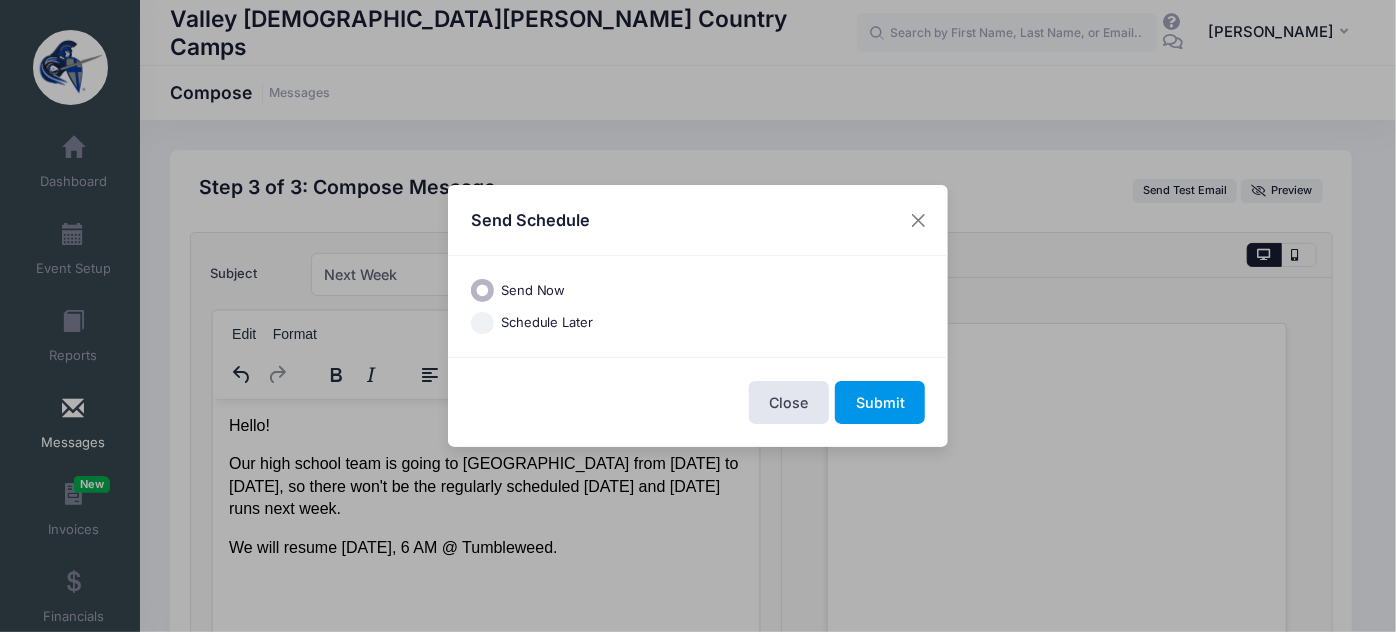 click on "Submit" at bounding box center [880, 402] 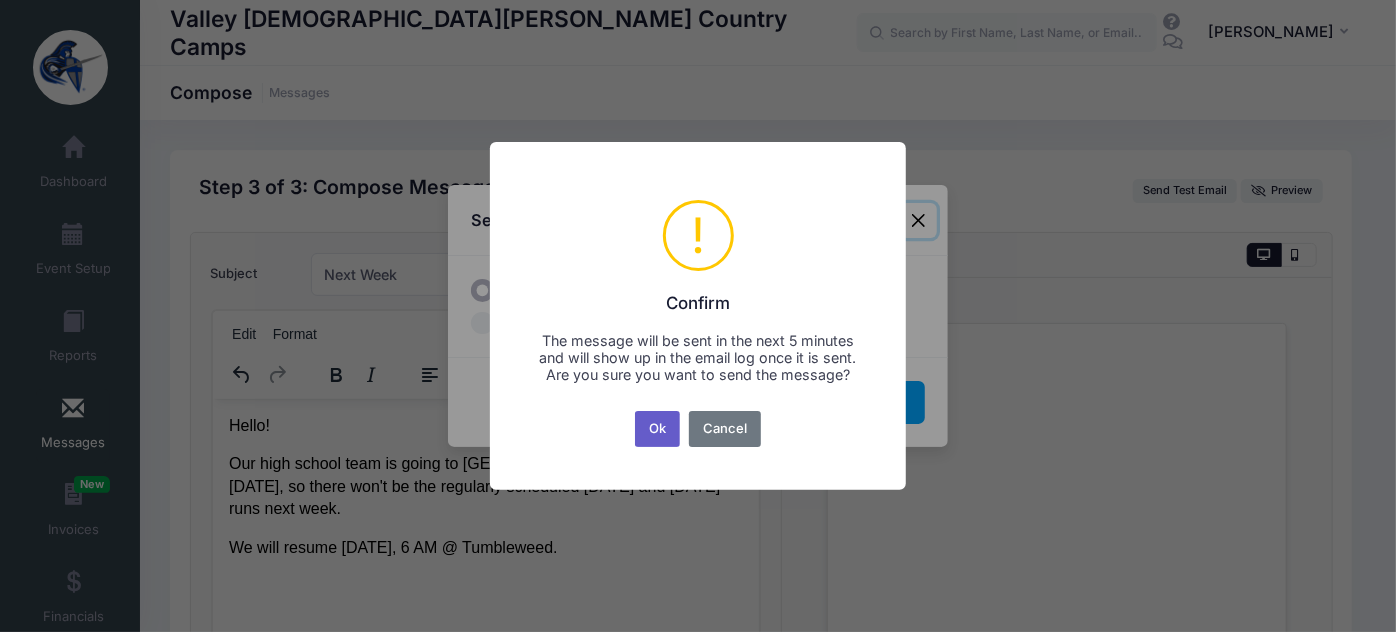 click on "Ok" at bounding box center (658, 429) 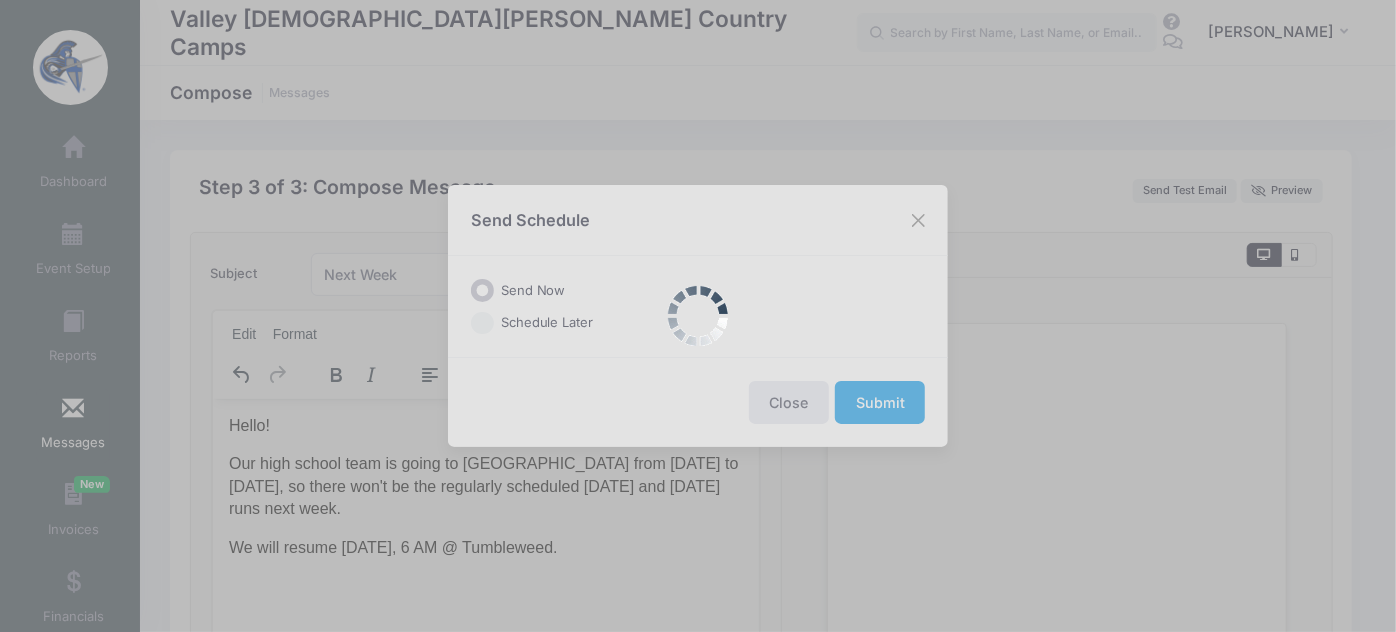 scroll, scrollTop: 0, scrollLeft: 0, axis: both 